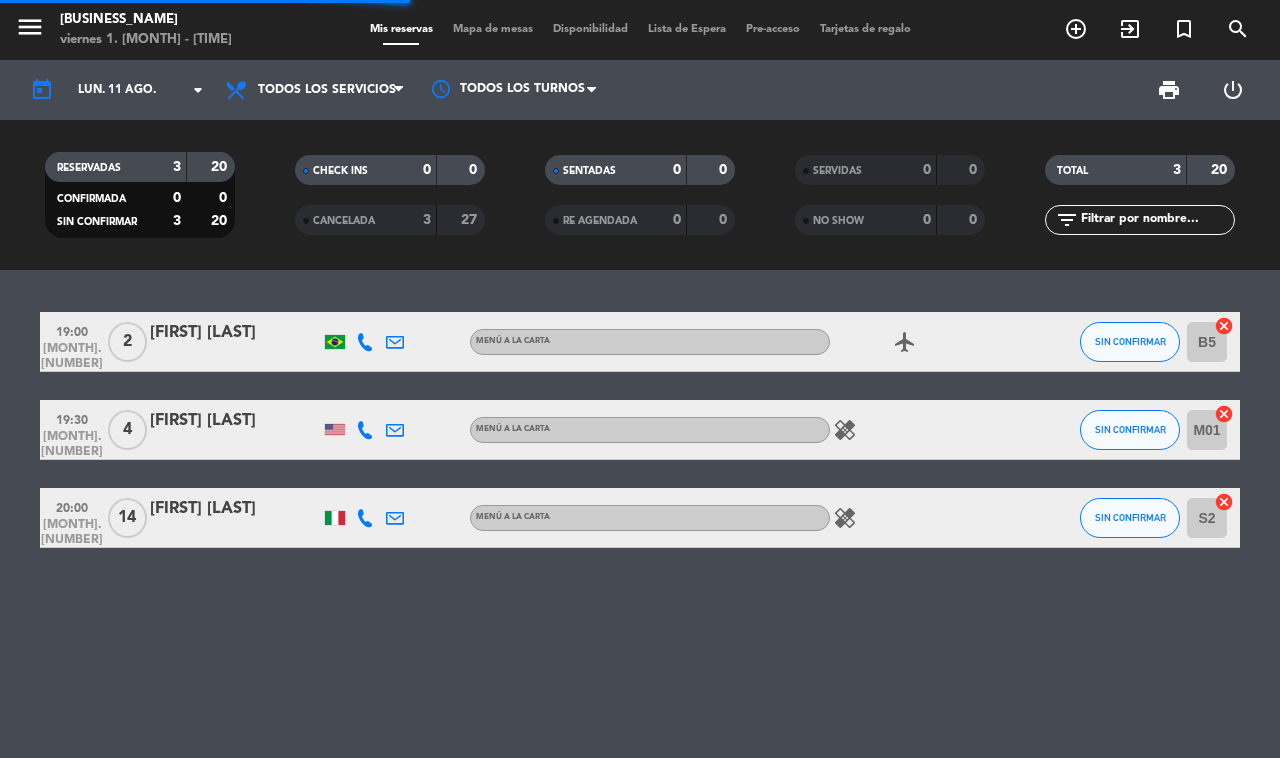 scroll, scrollTop: 0, scrollLeft: 0, axis: both 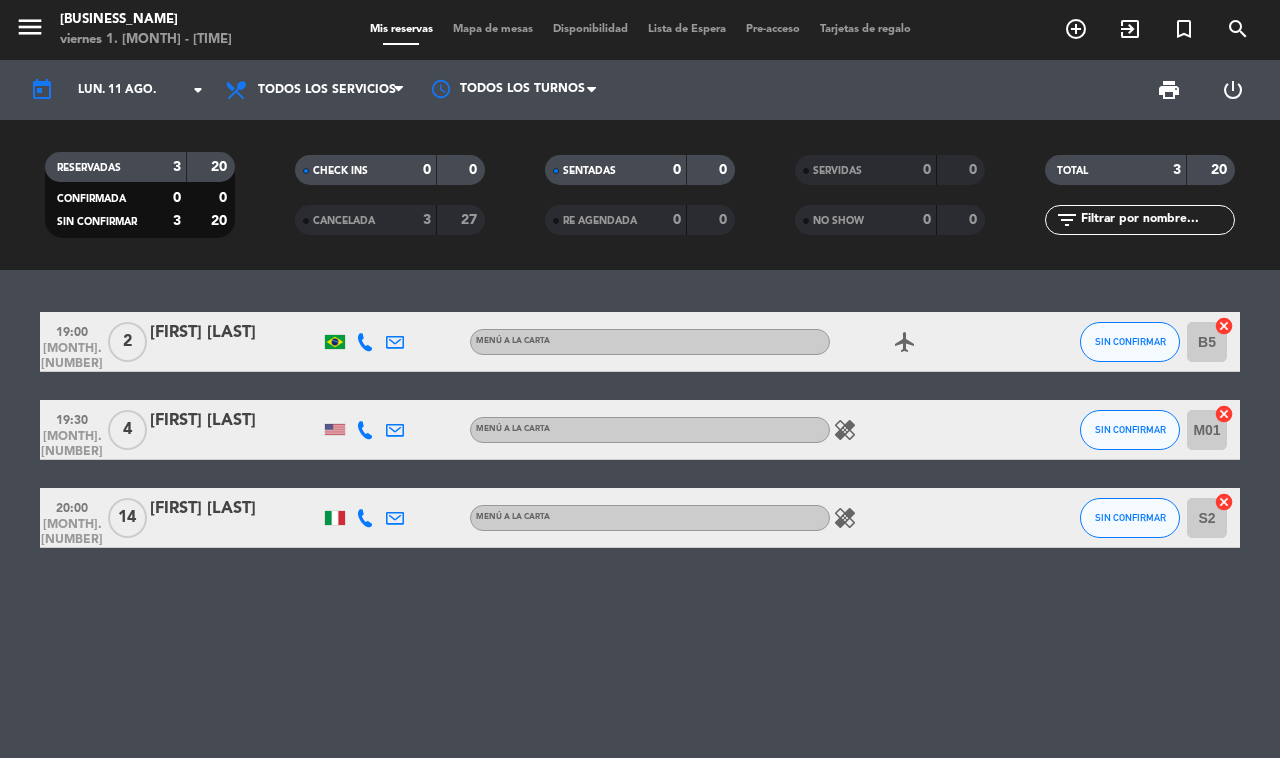 click 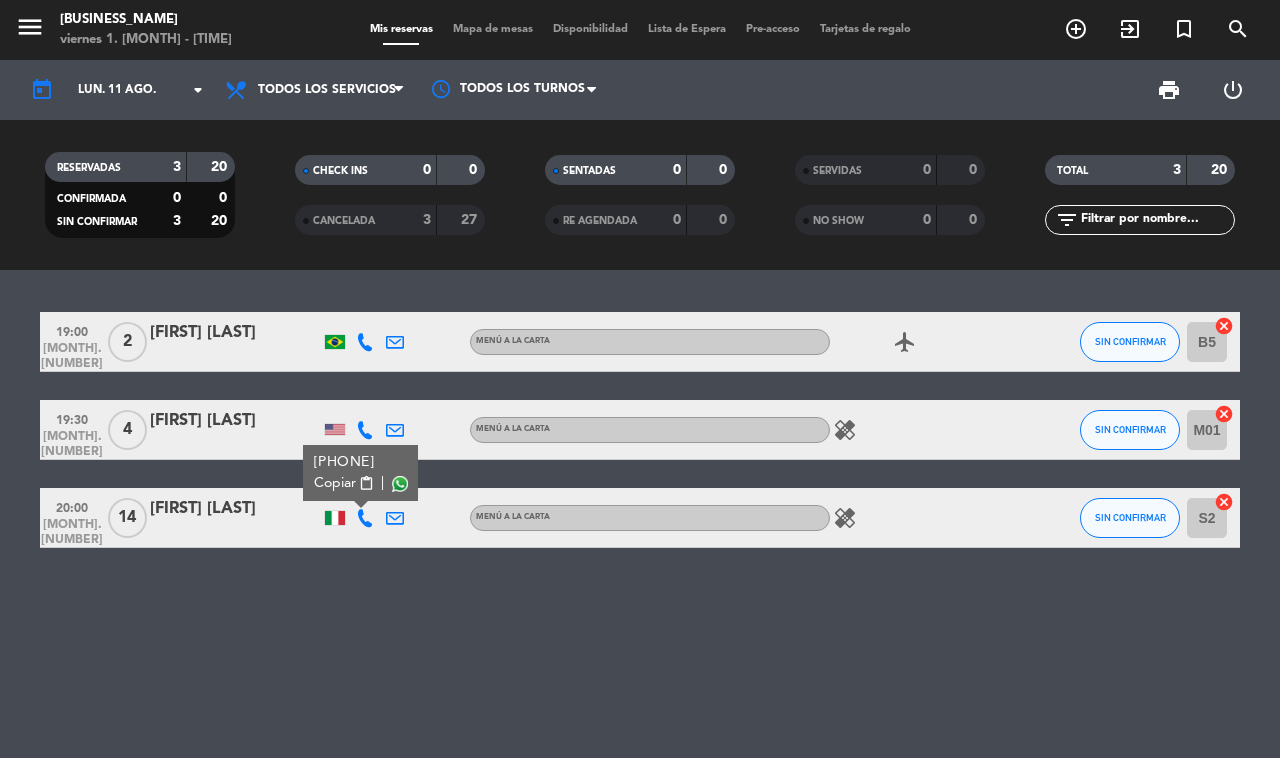 click at bounding box center [400, 484] 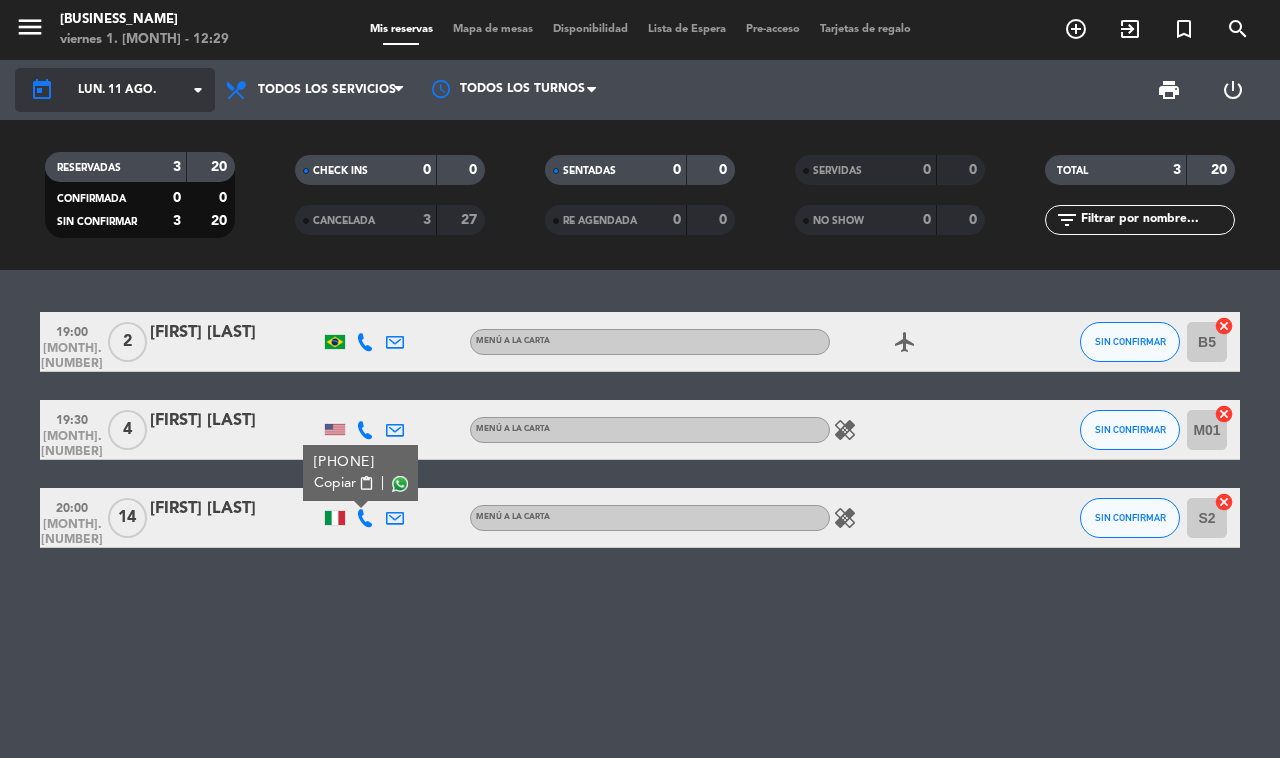 click on "lun. 11 ago." 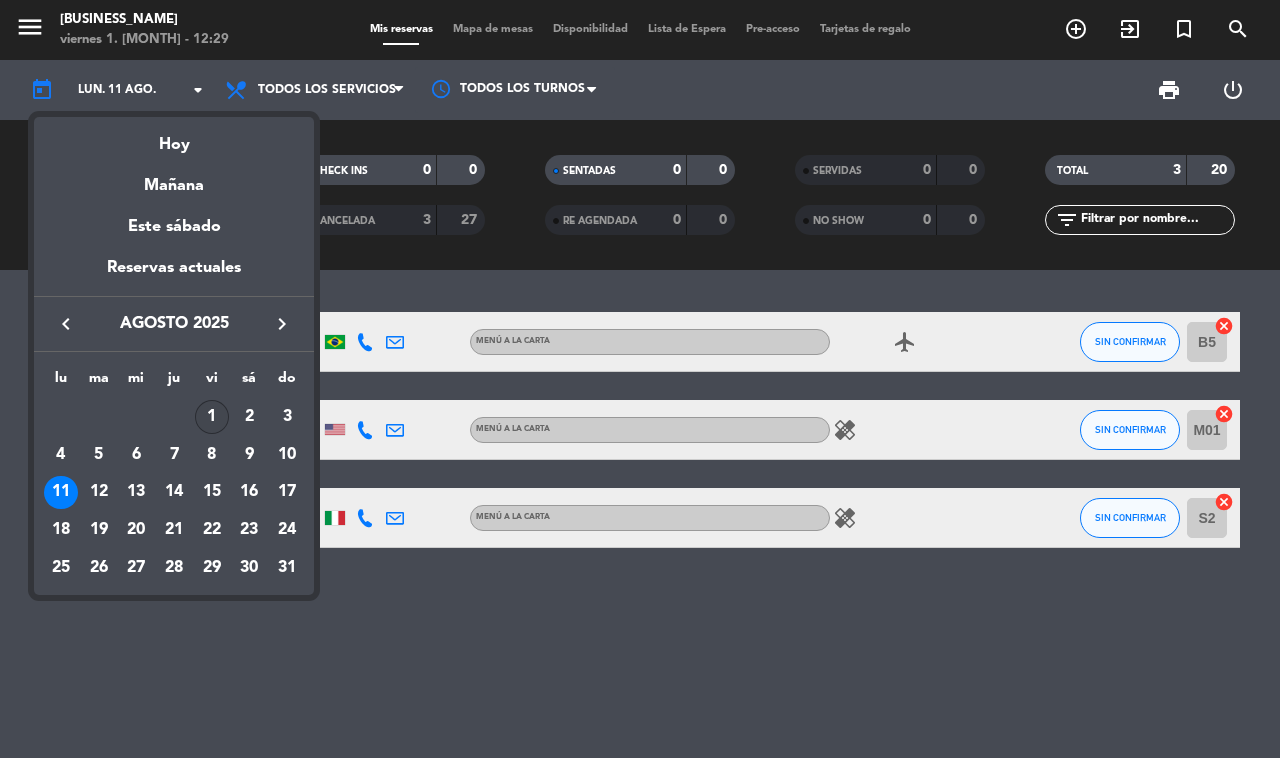 click on "1" at bounding box center (212, 417) 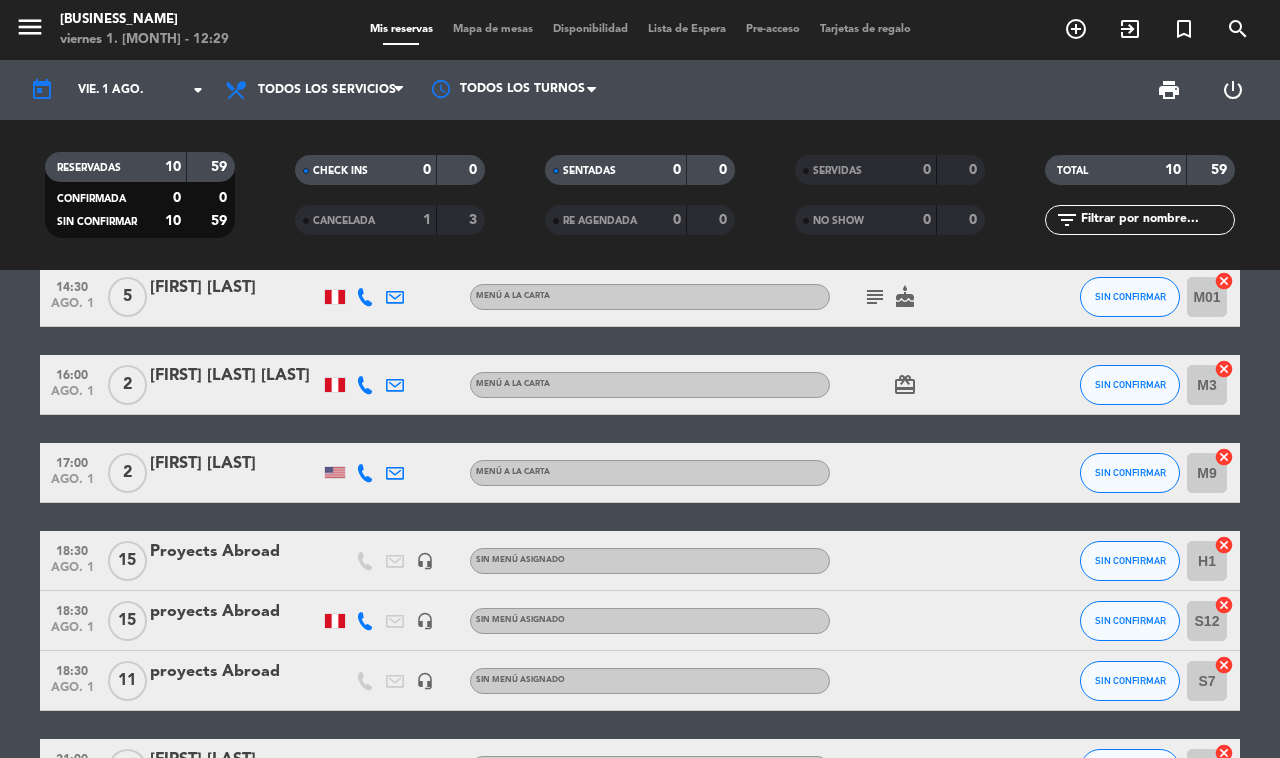 scroll, scrollTop: 246, scrollLeft: 0, axis: vertical 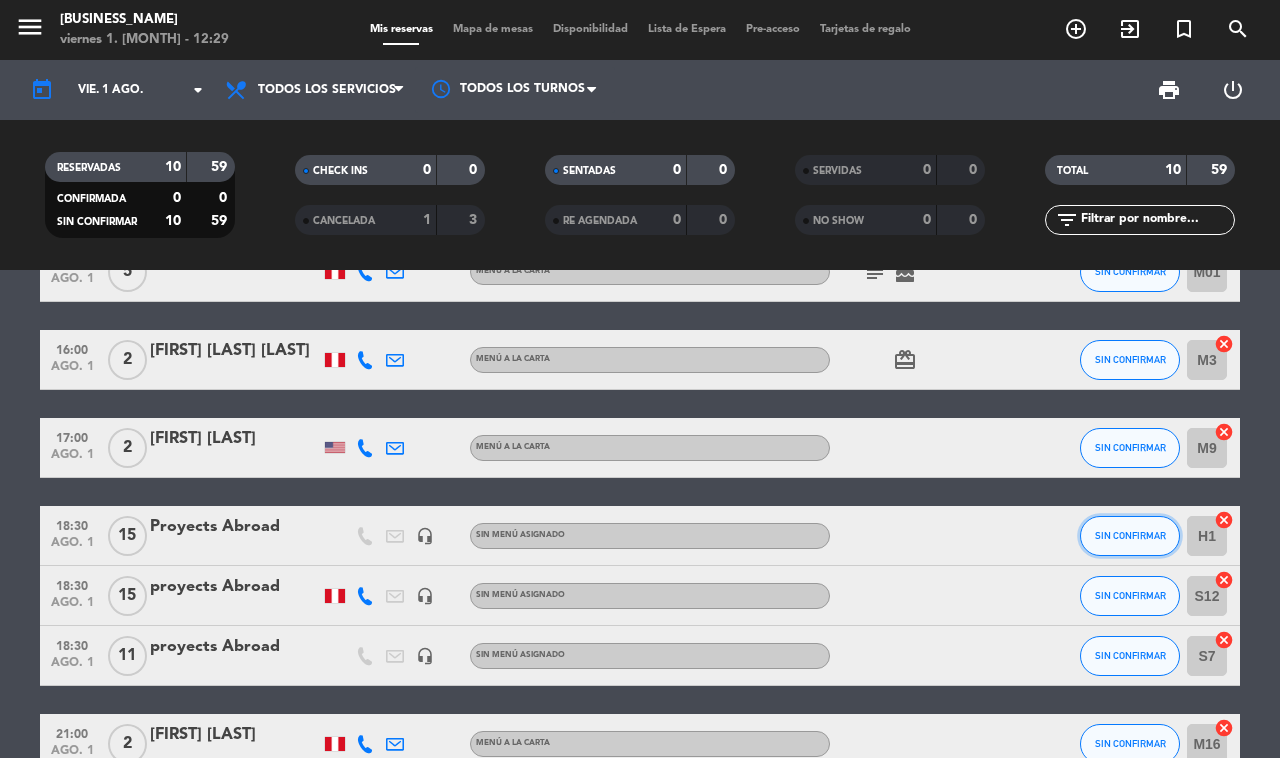click on "SIN CONFIRMAR" 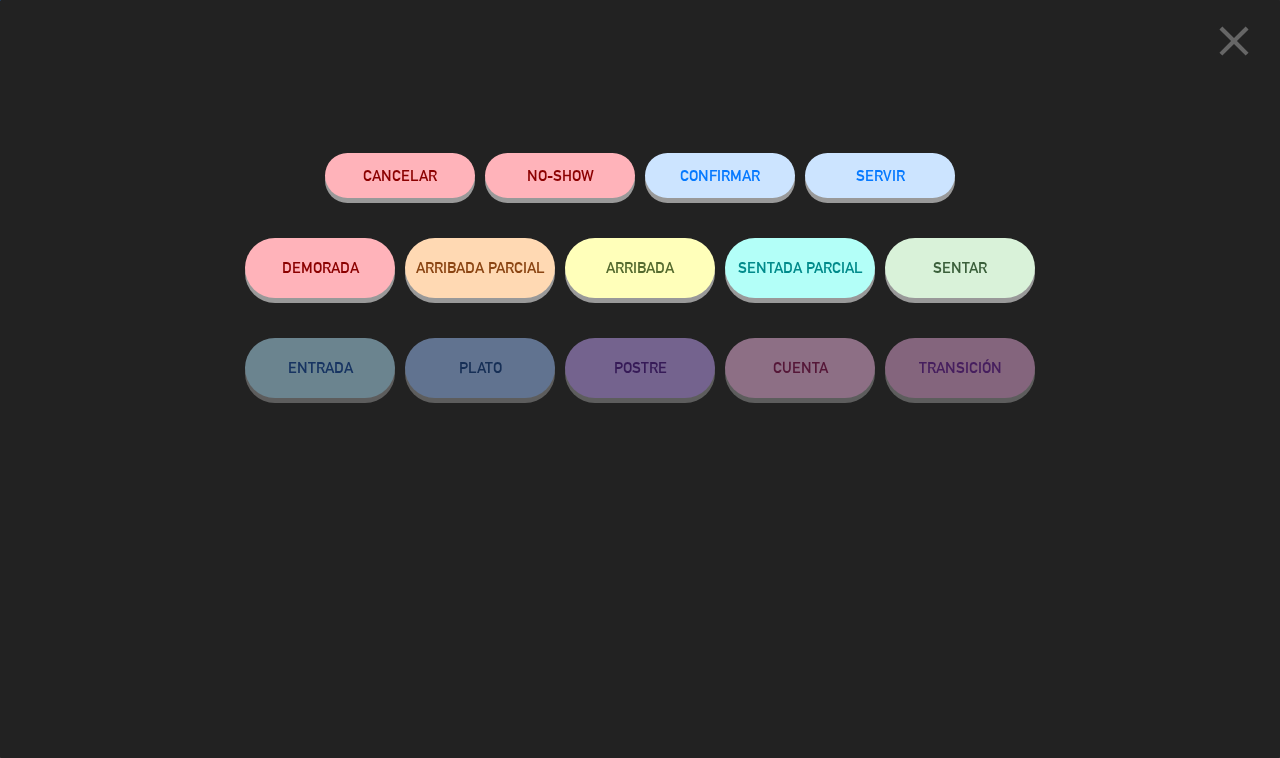 click on "CONFIRMAR" 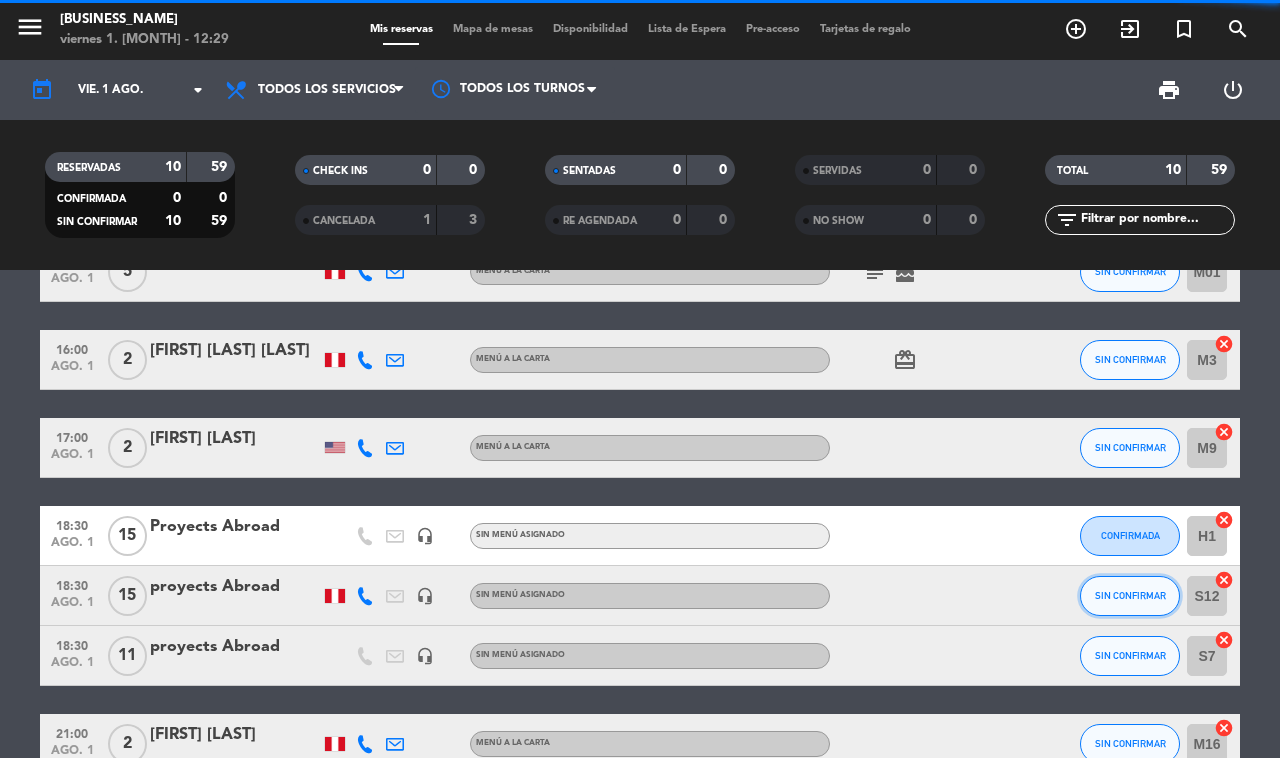click on "SIN CONFIRMAR" 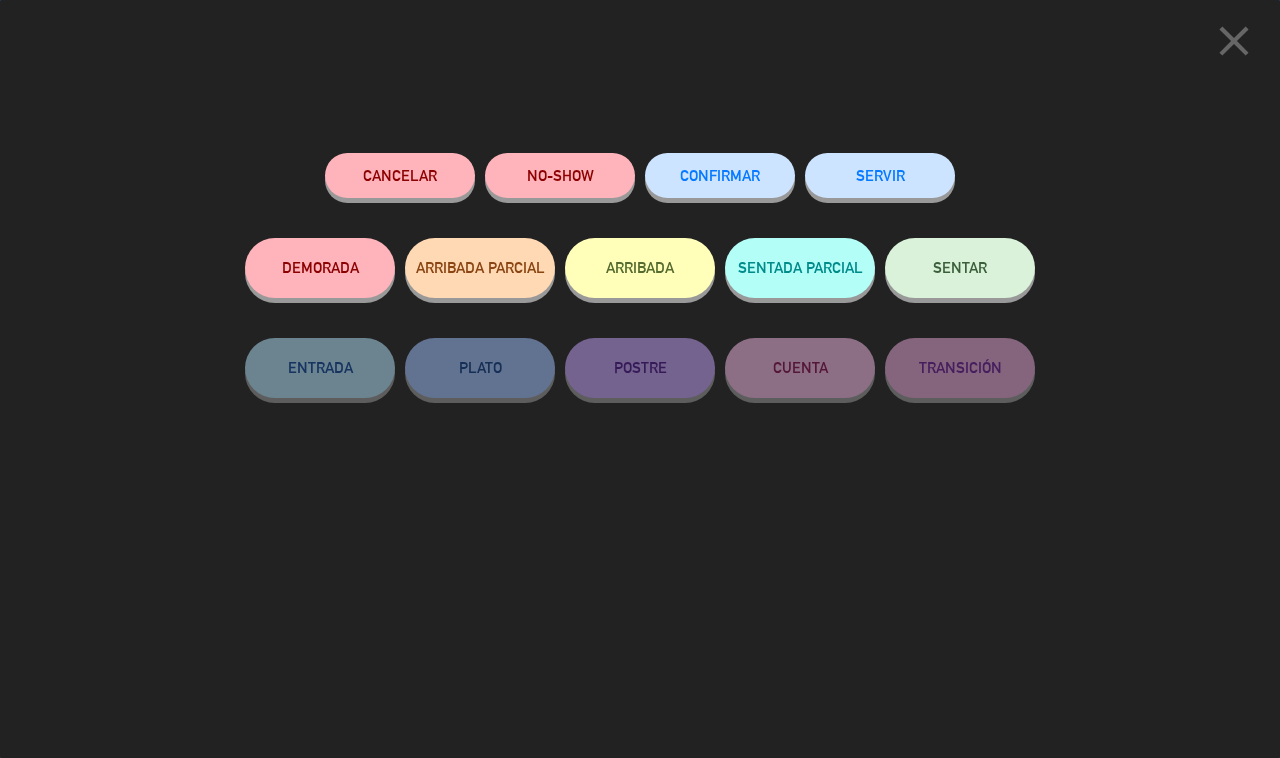 scroll, scrollTop: 435, scrollLeft: 0, axis: vertical 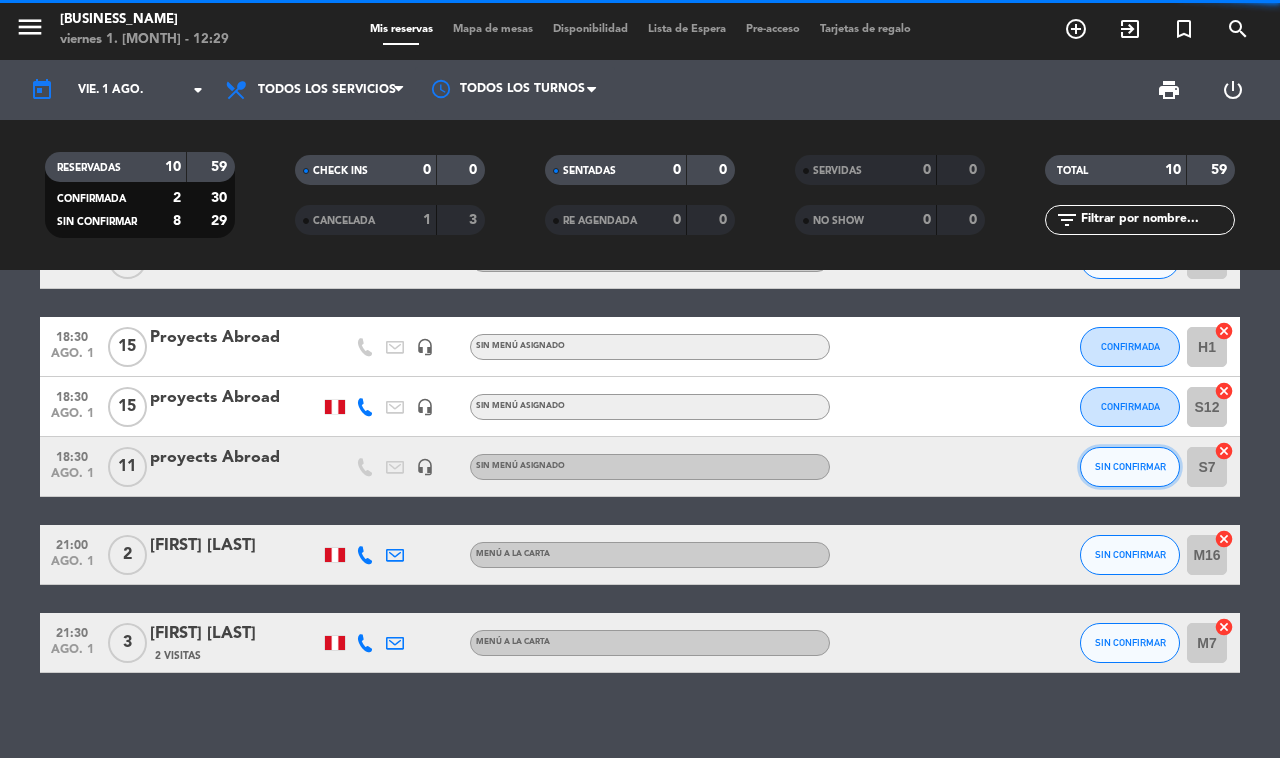 click on "SIN CONFIRMAR" 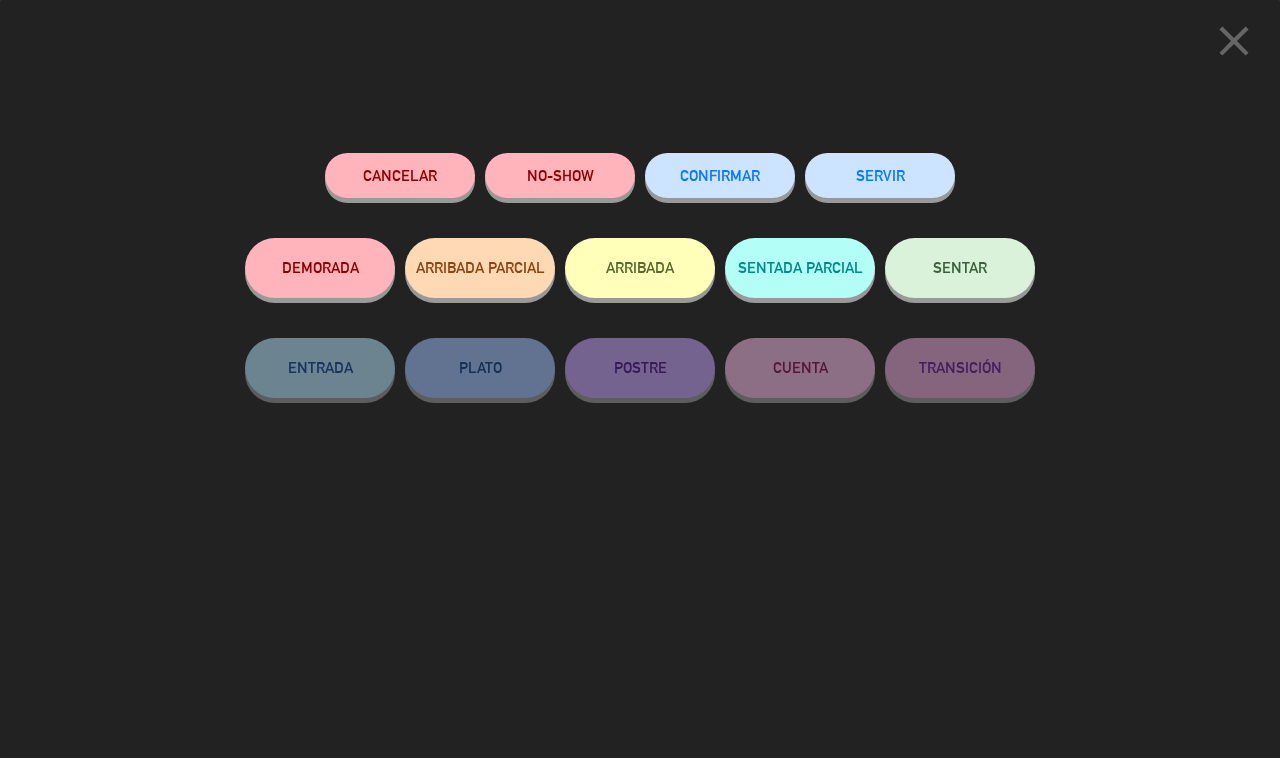 click on "CONFIRMAR" 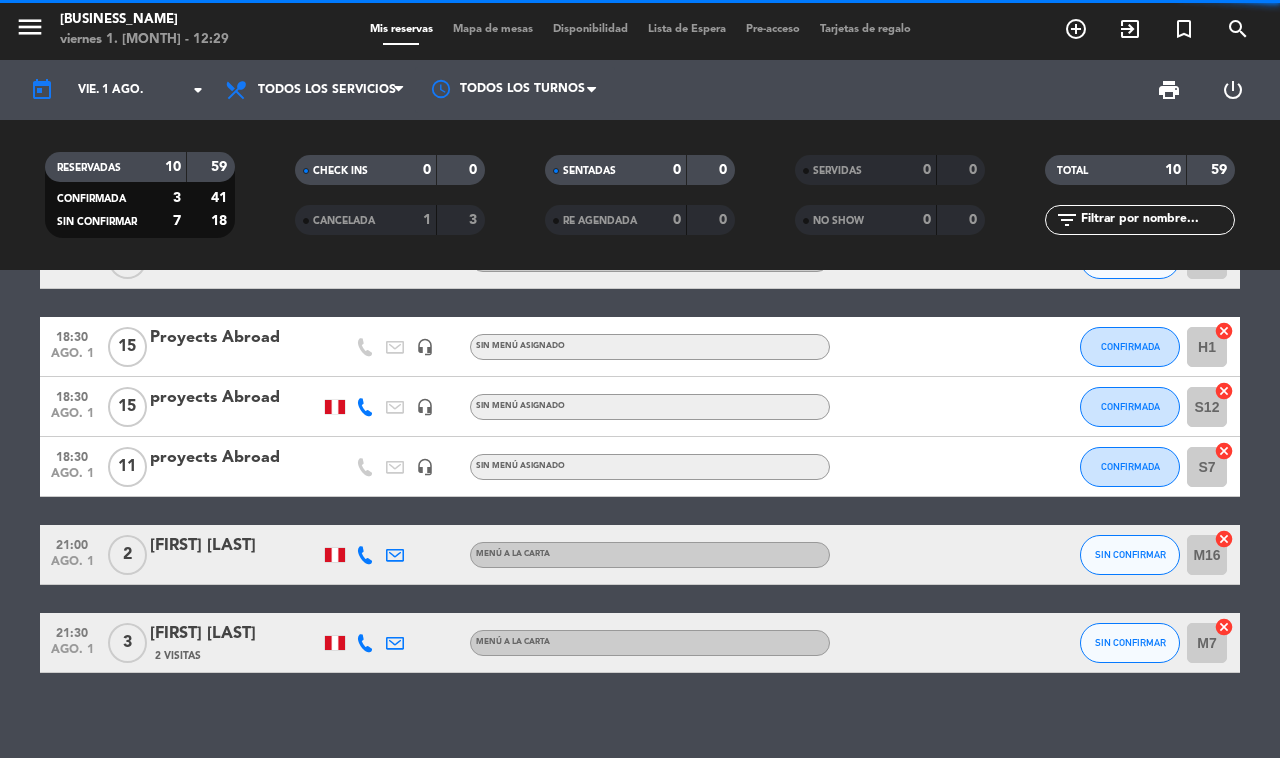 click on "[TIME]   [MONTH] [NUMBER]   [FIRST] [LAST]   MENÚ  A LA CARTA SIN CONFIRMAR M4  cancel   [TIME]   [MONTH] [NUMBER]   [FIRST] [LAST]   MENÚ  A LA CARTA SIN CONFIRMAR M8  cancel   [TIME]   [MONTH] [NUMBER]   [FIRST] [LAST]   MENÚ  A LA CARTA  subject   cake  SIN CONFIRMAR M01  cancel   [TIME]   [MONTH] [NUMBER]   [FIRST] [LAST]   MENÚ  A LA CARTA  card_giftcard  SIN CONFIRMAR M3  cancel   [TIME]   [MONTH] [NUMBER]   [FIRST] [LAST]   MENÚ  A LA CARTA SIN CONFIRMAR M9  cancel   [TIME]   [MONTH] [NUMBER]   [FIRST] [LAST]   headset_mic  Sin menú asignado CONFIRMADA H1  cancel   [TIME]   [MONTH] [NUMBER]   [FIRST] [LAST]   headset_mic  Sin menú asignado CONFIRMADA S12  cancel   [TIME]   [MONTH] [NUMBER]   [FIRST] [LAST]   headset_mic  Sin menú asignado CONFIRMADA S7  cancel   [TIME]   [MONTH] [NUMBER]   [FIRST] [LAST]   MENÚ  A LA CARTA SIN CONFIRMAR M16  cancel   [TIME]   [MONTH] [NUMBER]   [FIRST] [LAST]   2 Visitas   MENÚ  A LA CARTA SIN CONFIRMAR M7  cancel" 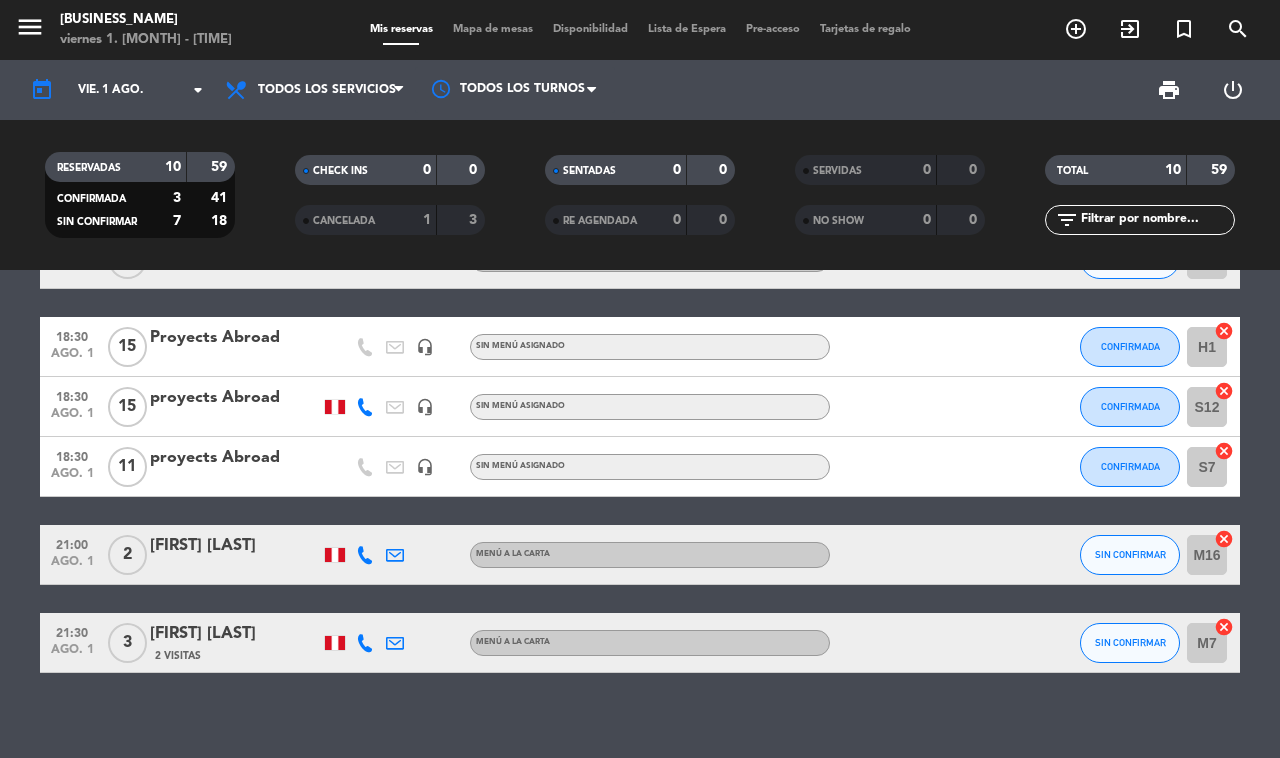 scroll, scrollTop: 0, scrollLeft: 0, axis: both 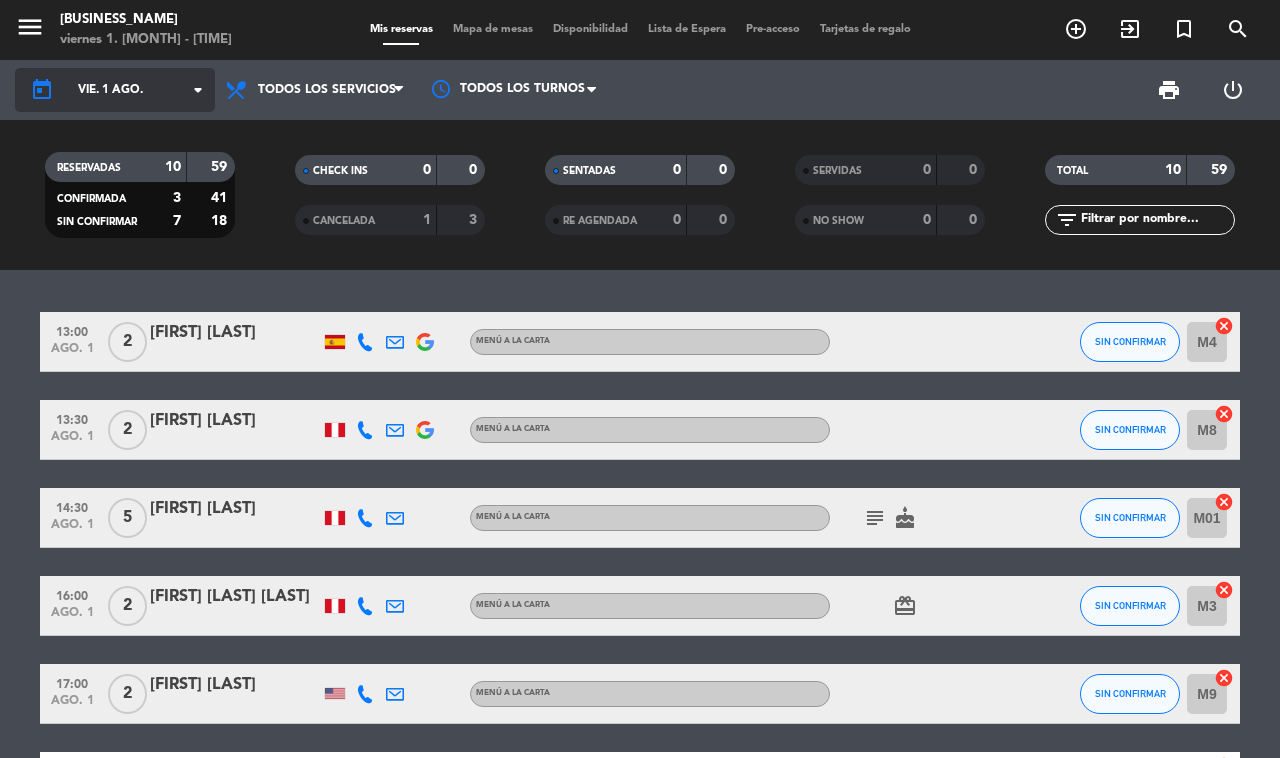 click on "vie. 1 ago." 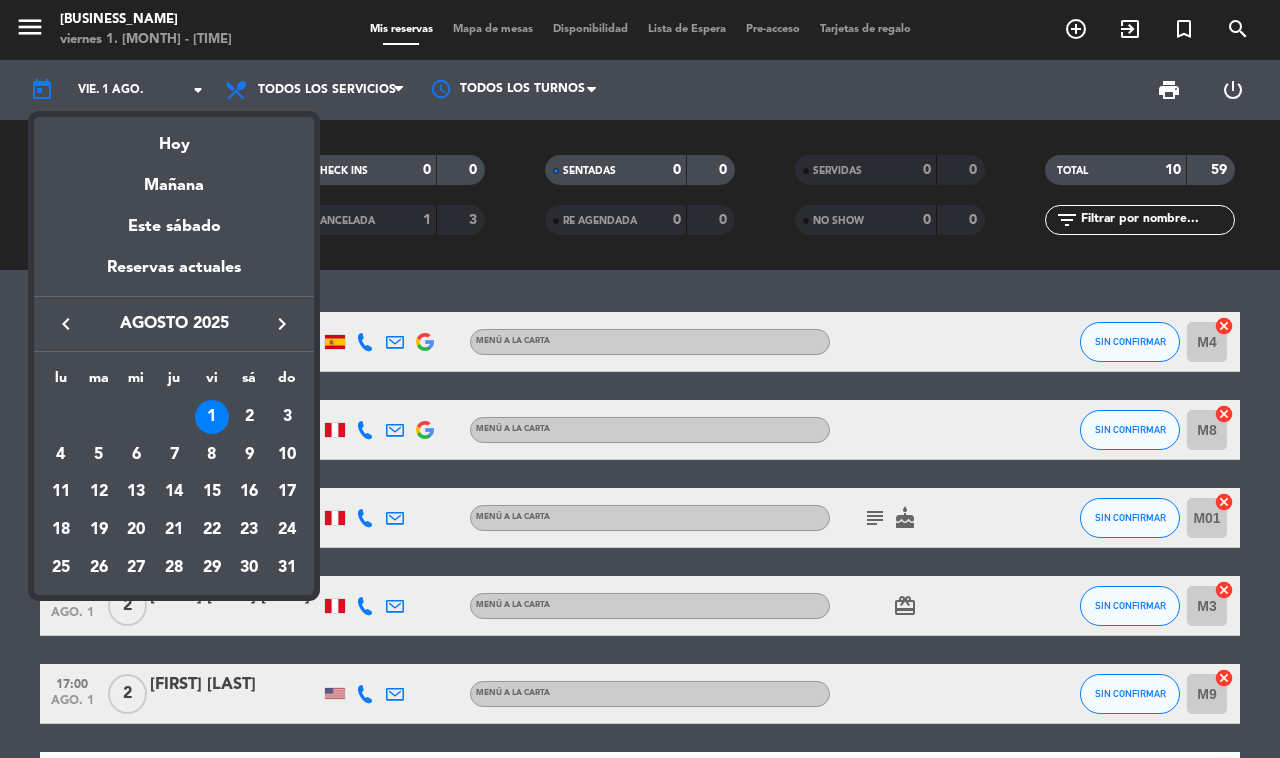click on "keyboard_arrow_left" at bounding box center [66, 324] 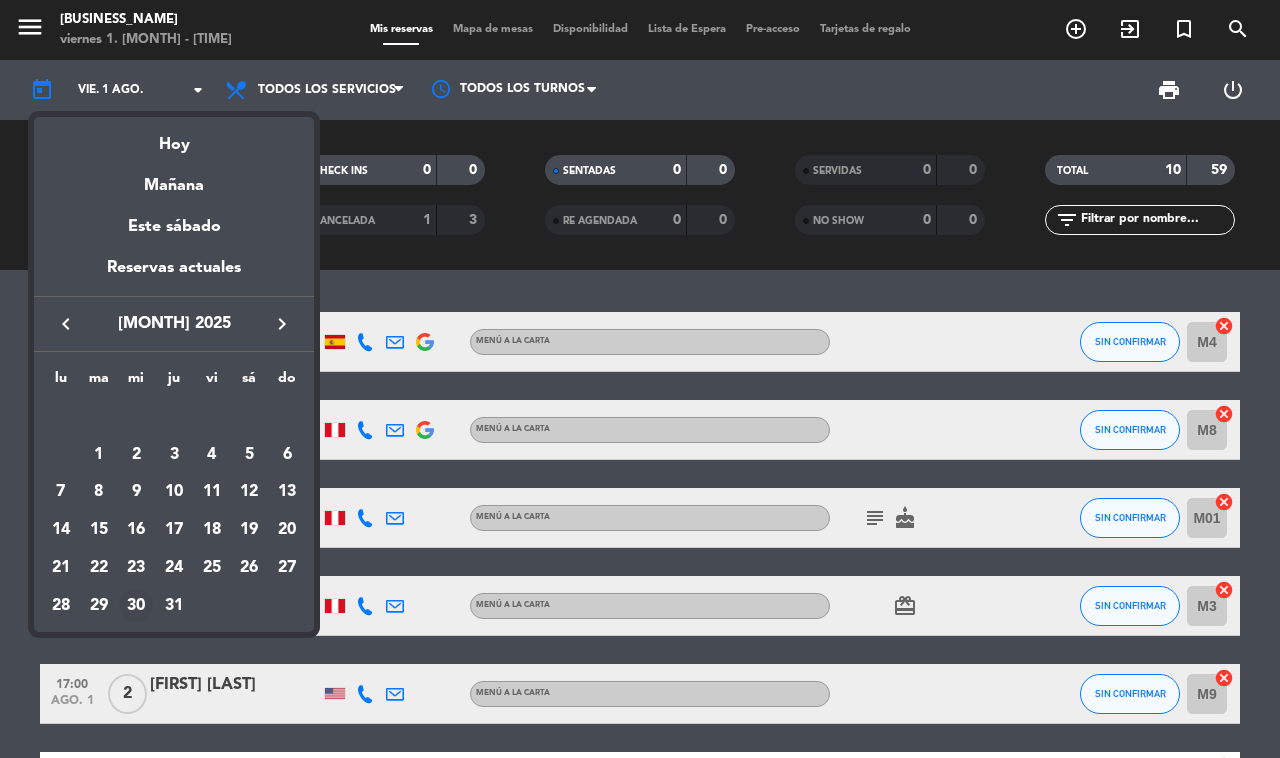 click on "30" at bounding box center (136, 606) 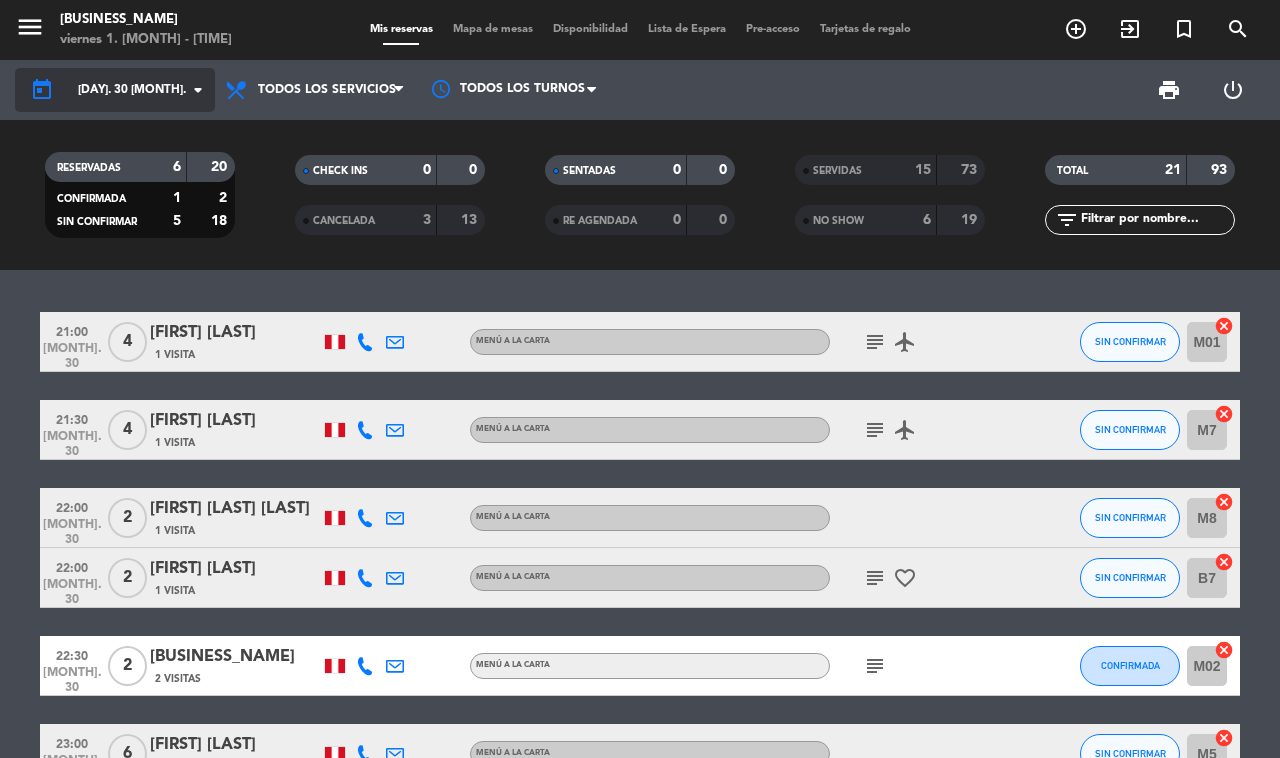 click on "[DAY]. 30 [MONTH]." 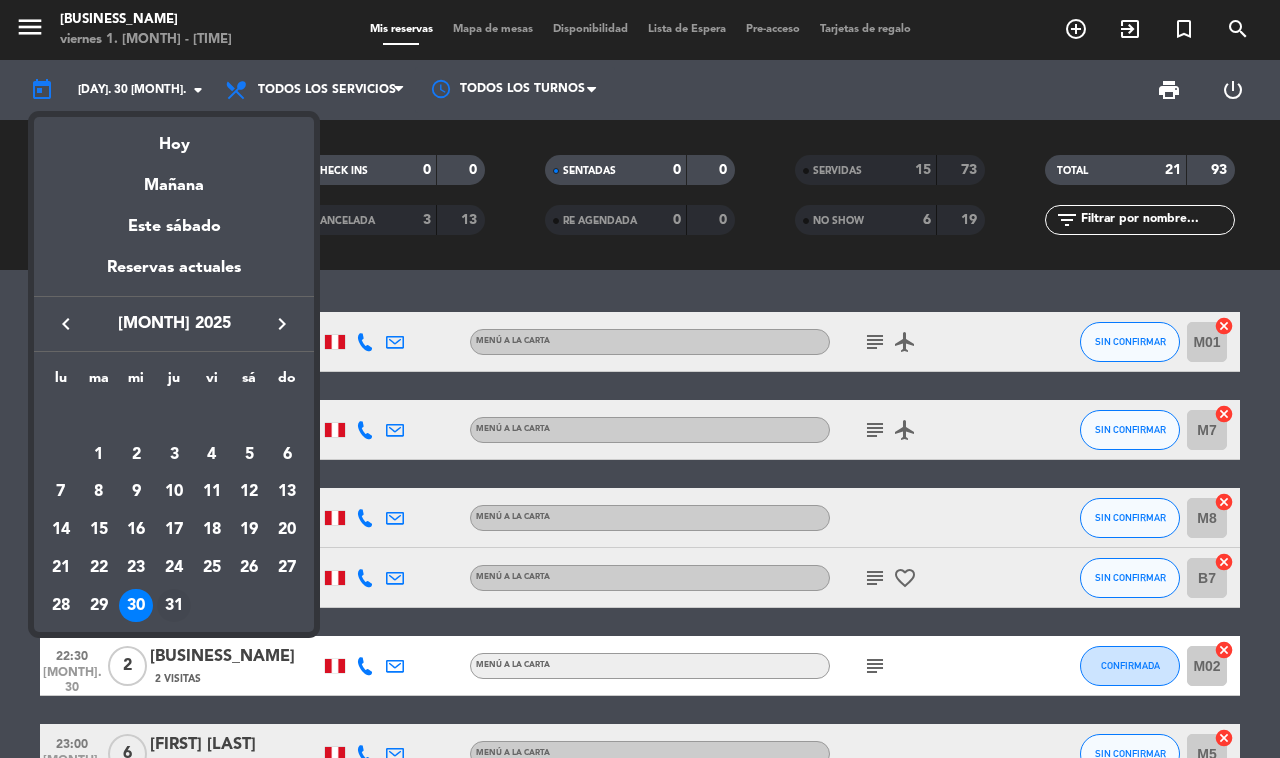 click on "31" at bounding box center (174, 606) 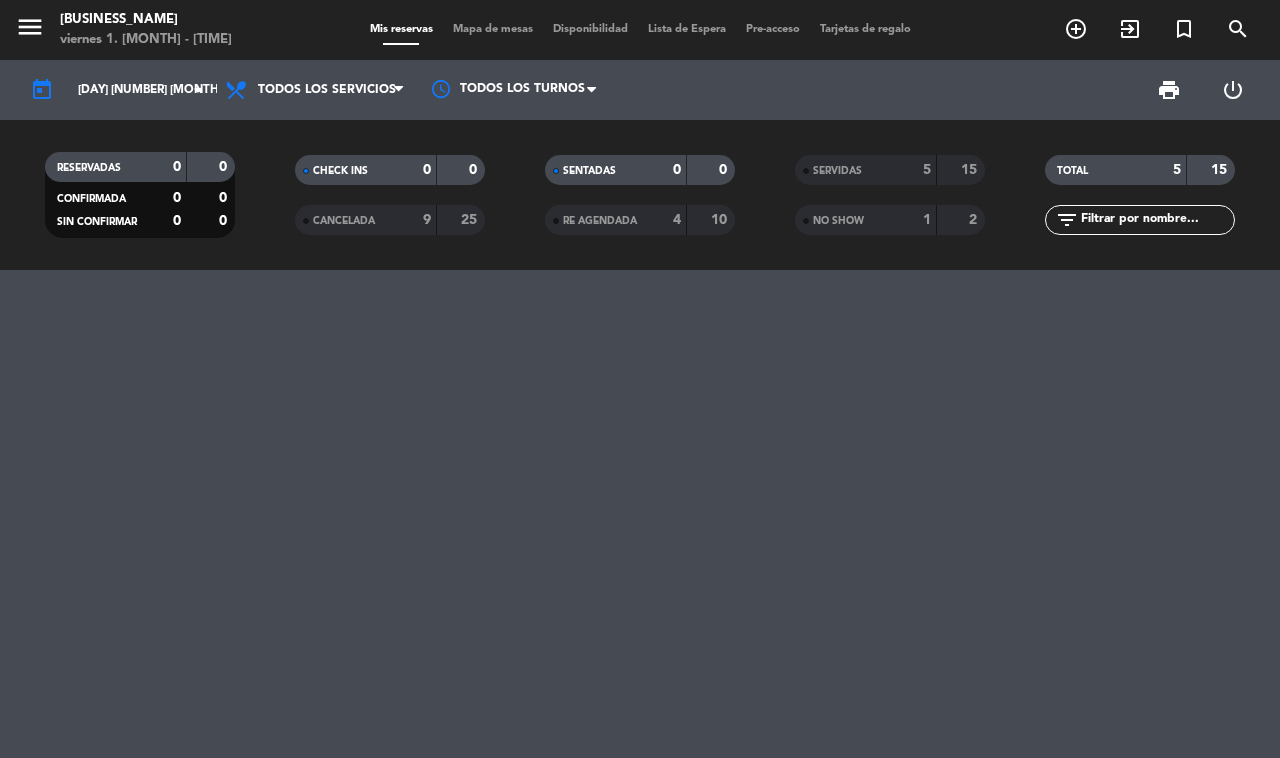 click on "5" 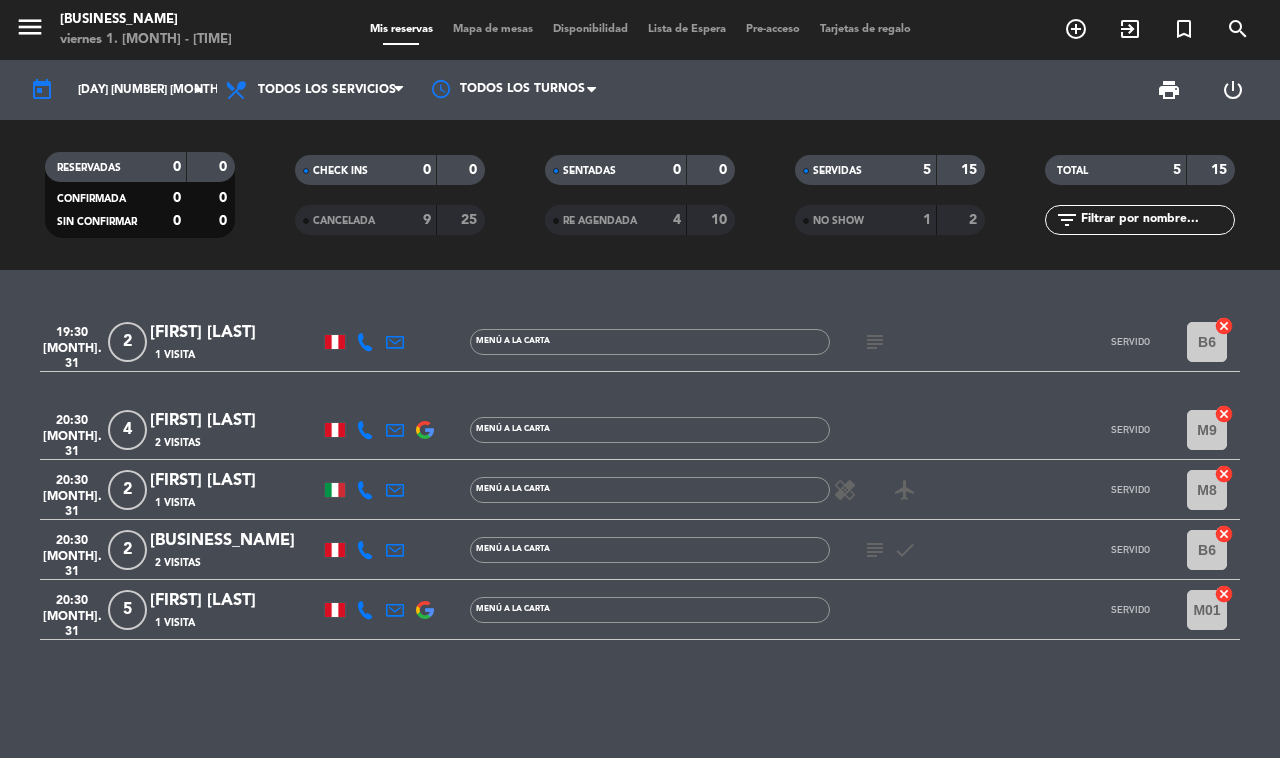click 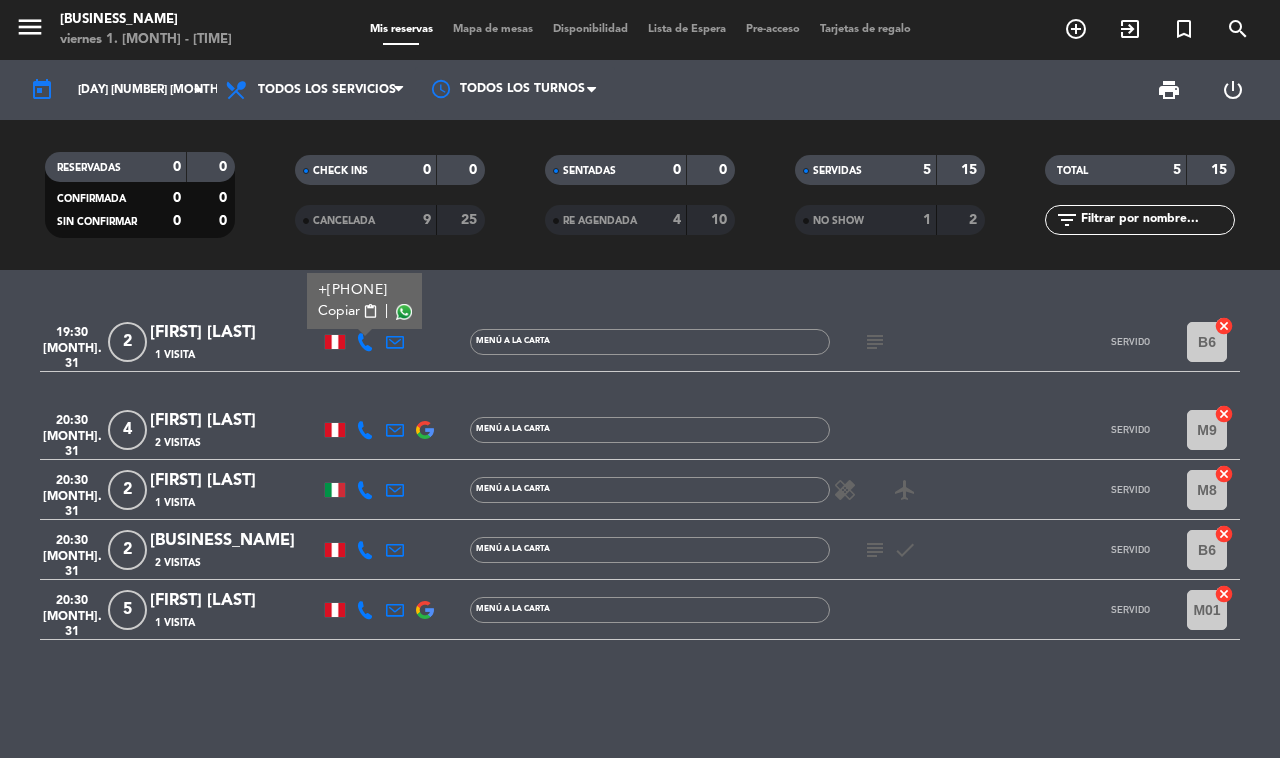 click at bounding box center [404, 312] 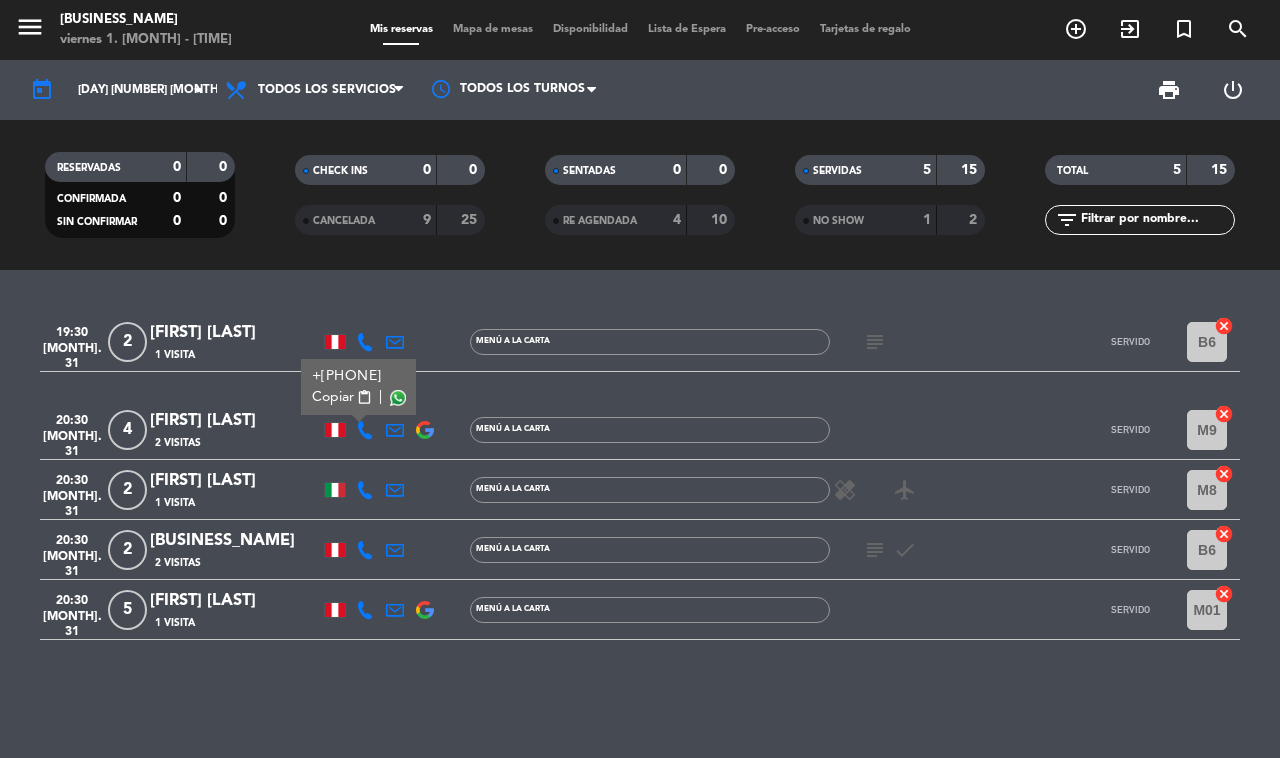 click at bounding box center (398, 398) 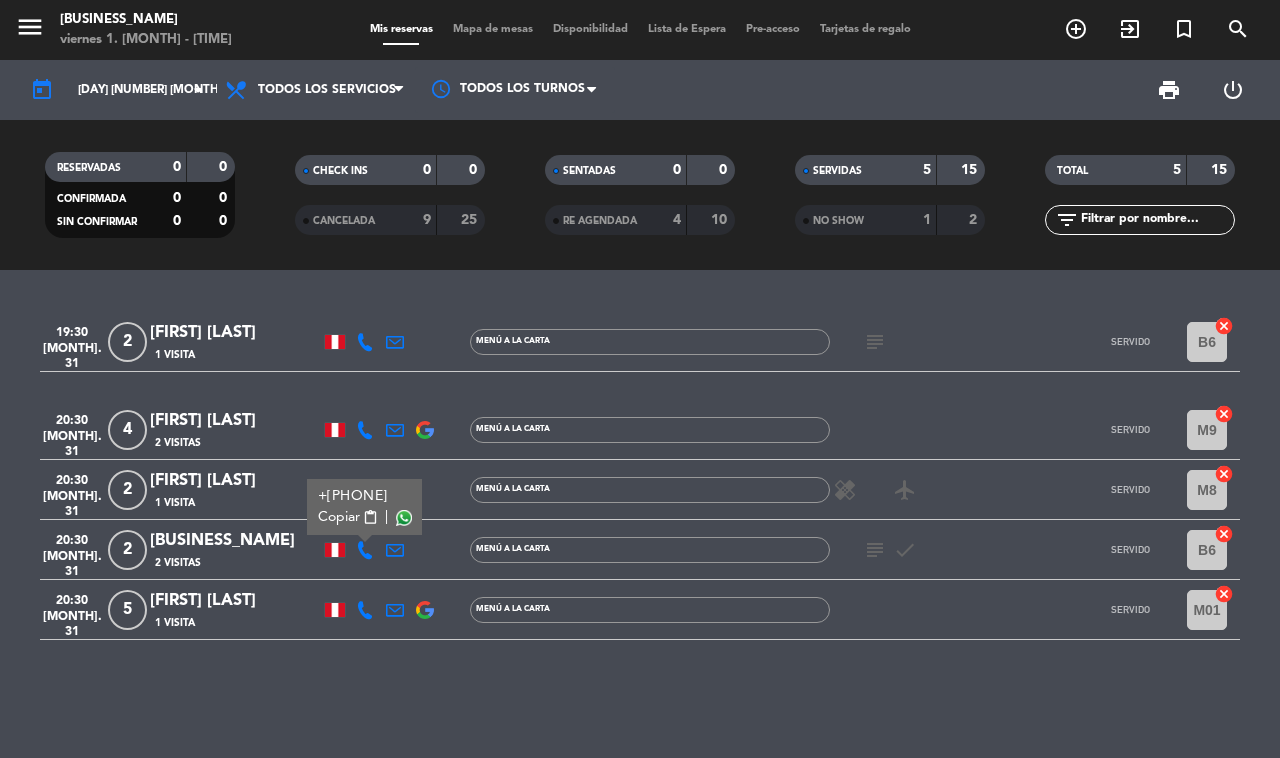 click on "content_paste" at bounding box center (370, 517) 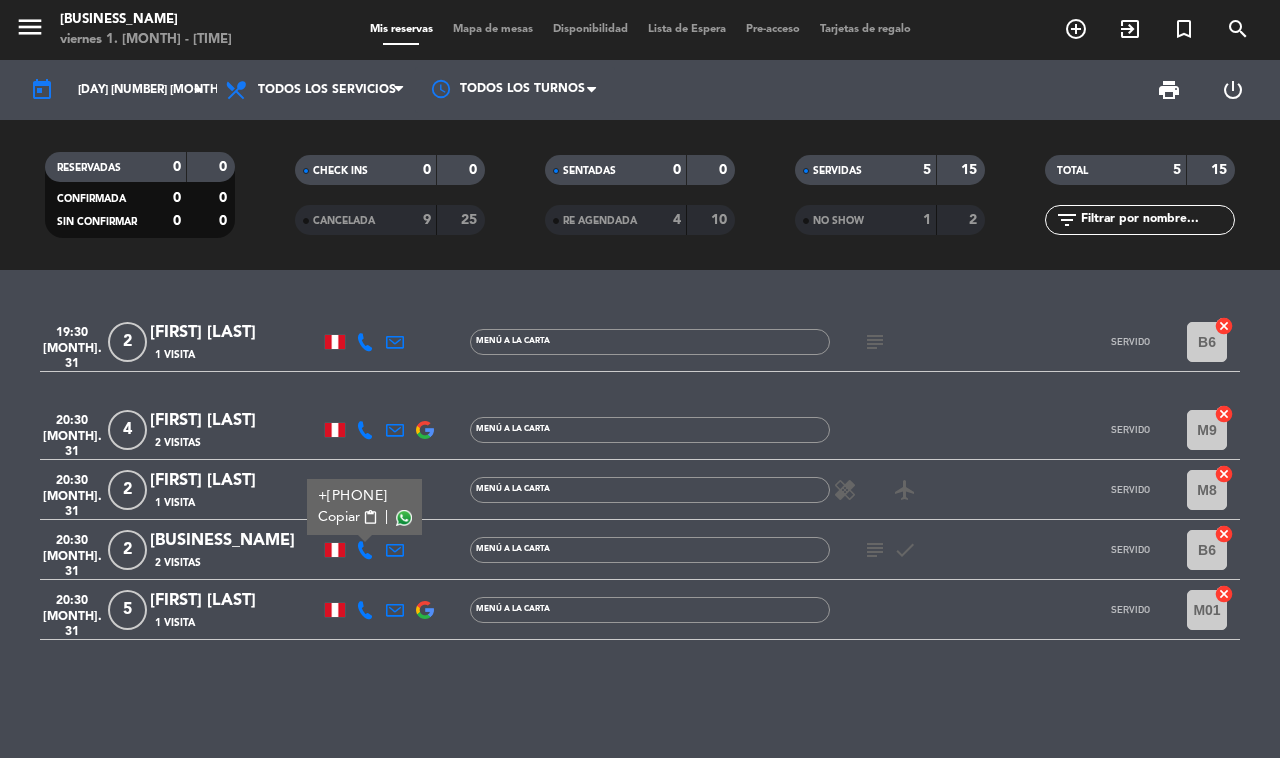 click 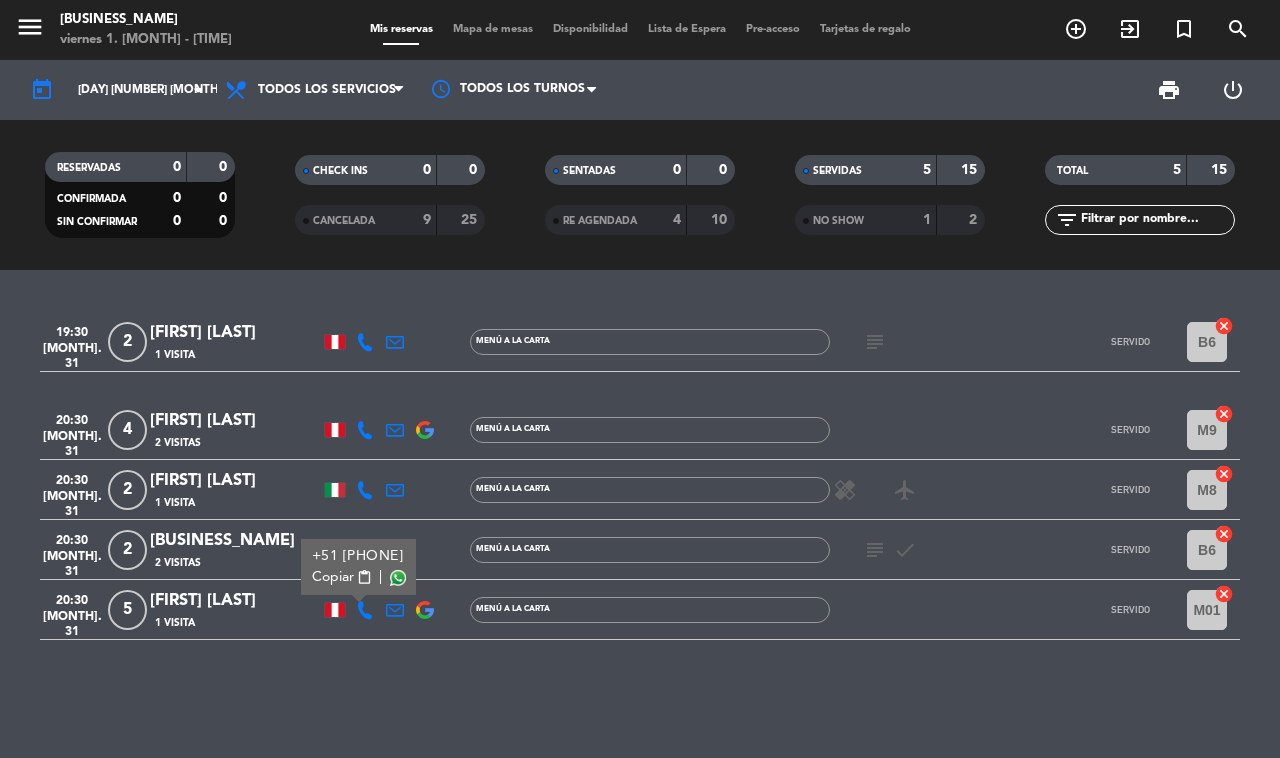 click on "Copiar" at bounding box center [333, 577] 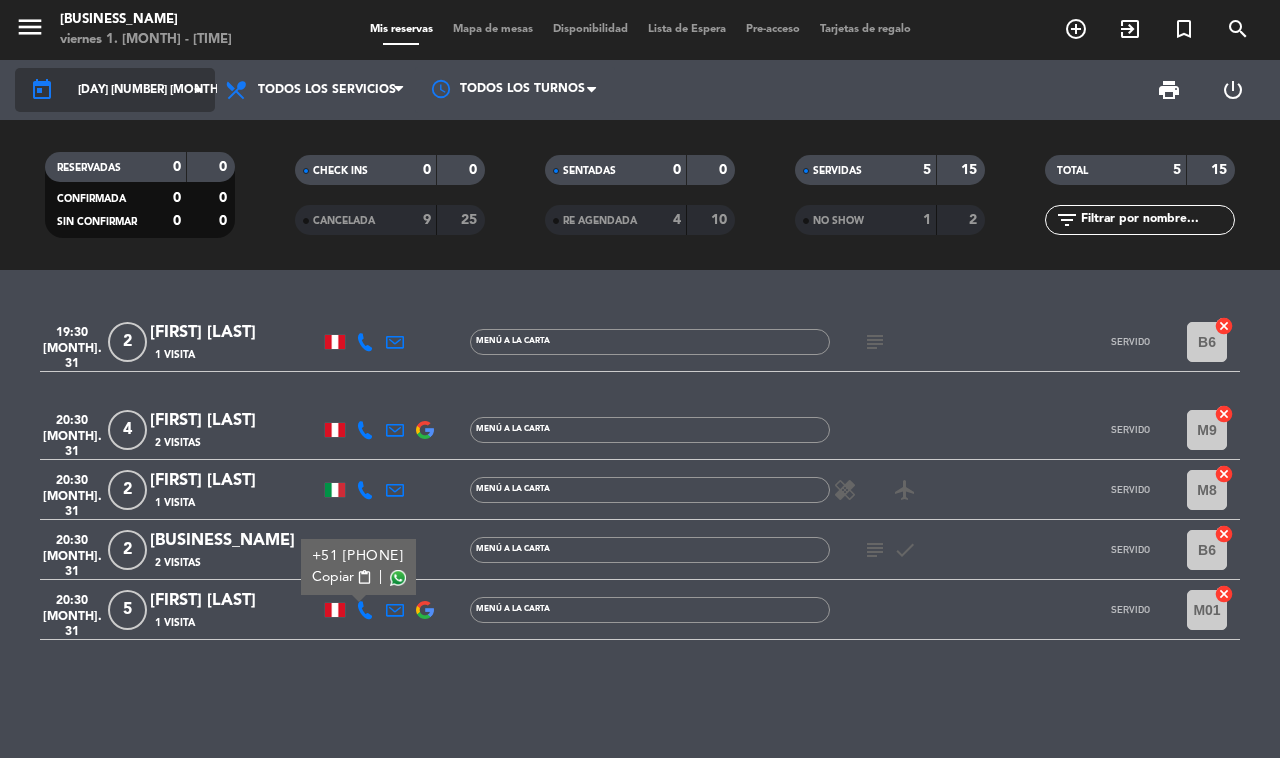 click on "[DAY] [NUMBER] [MONTH]." 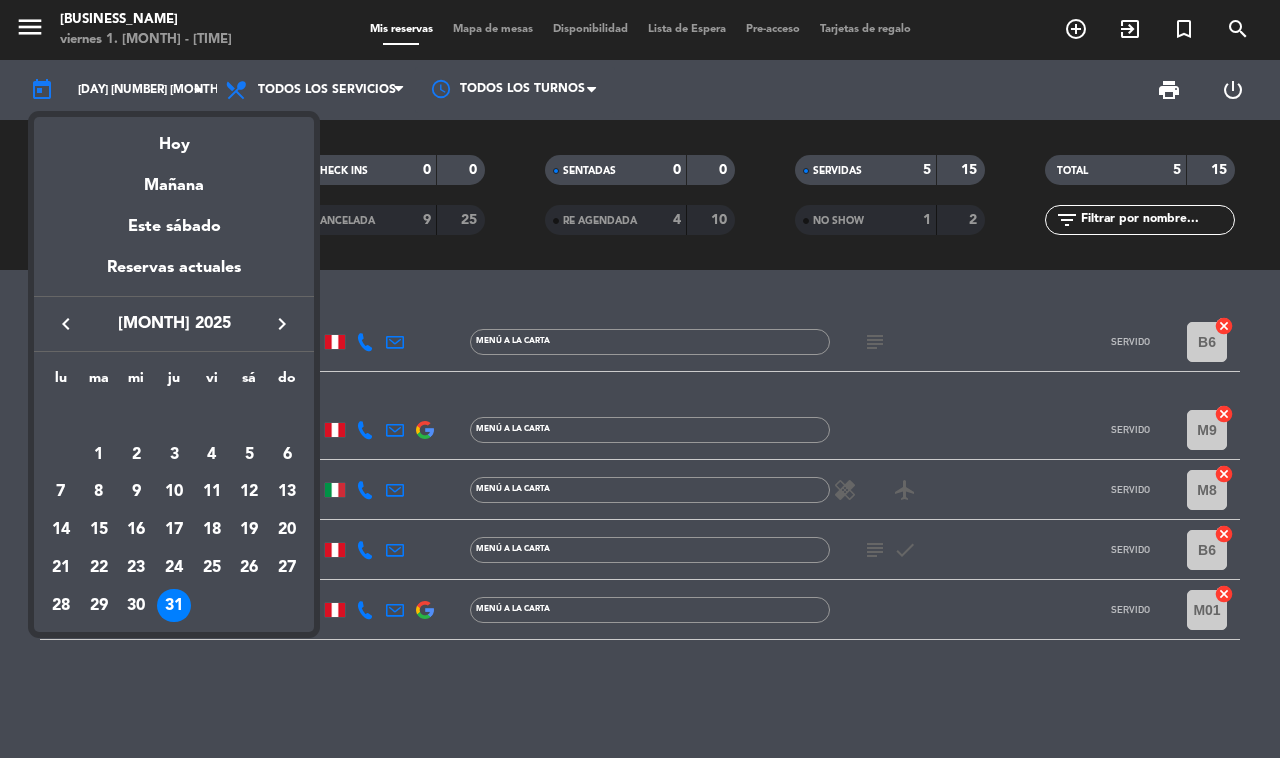 click on "keyboard_arrow_right" at bounding box center (282, 324) 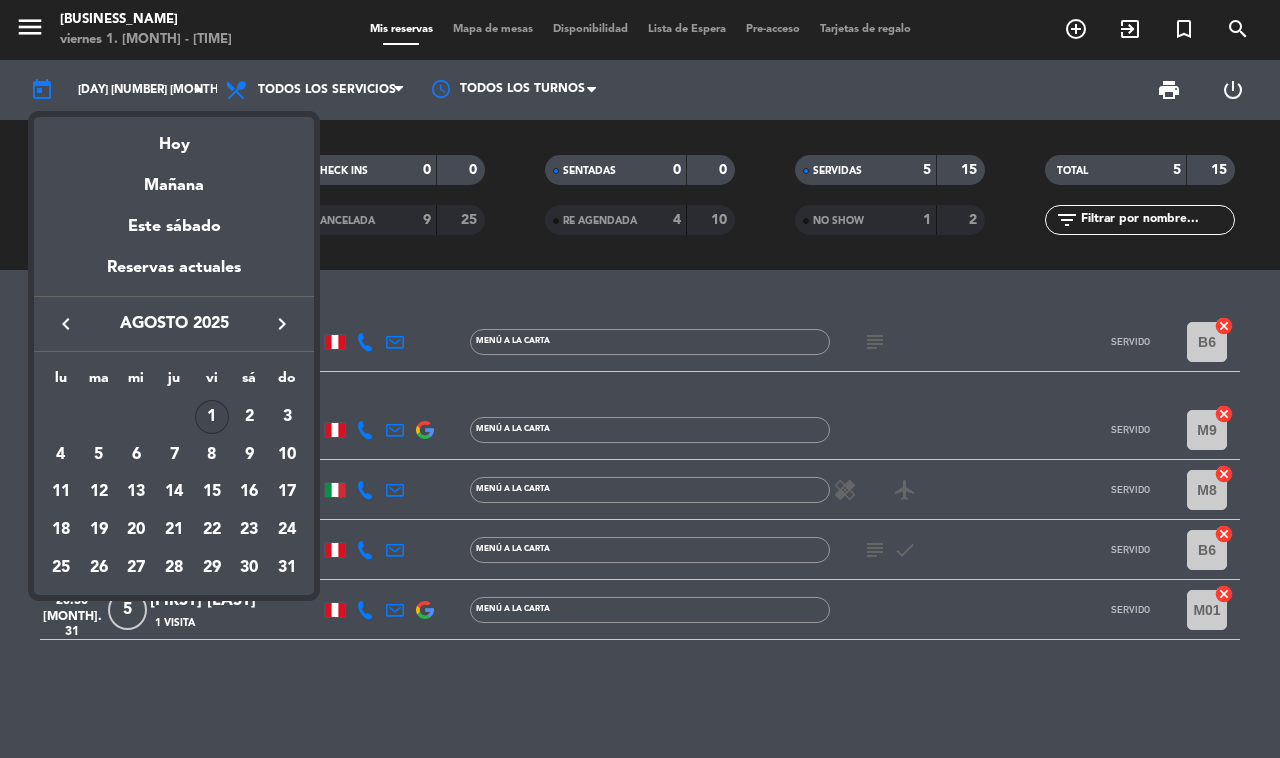 click on "1" at bounding box center (212, 417) 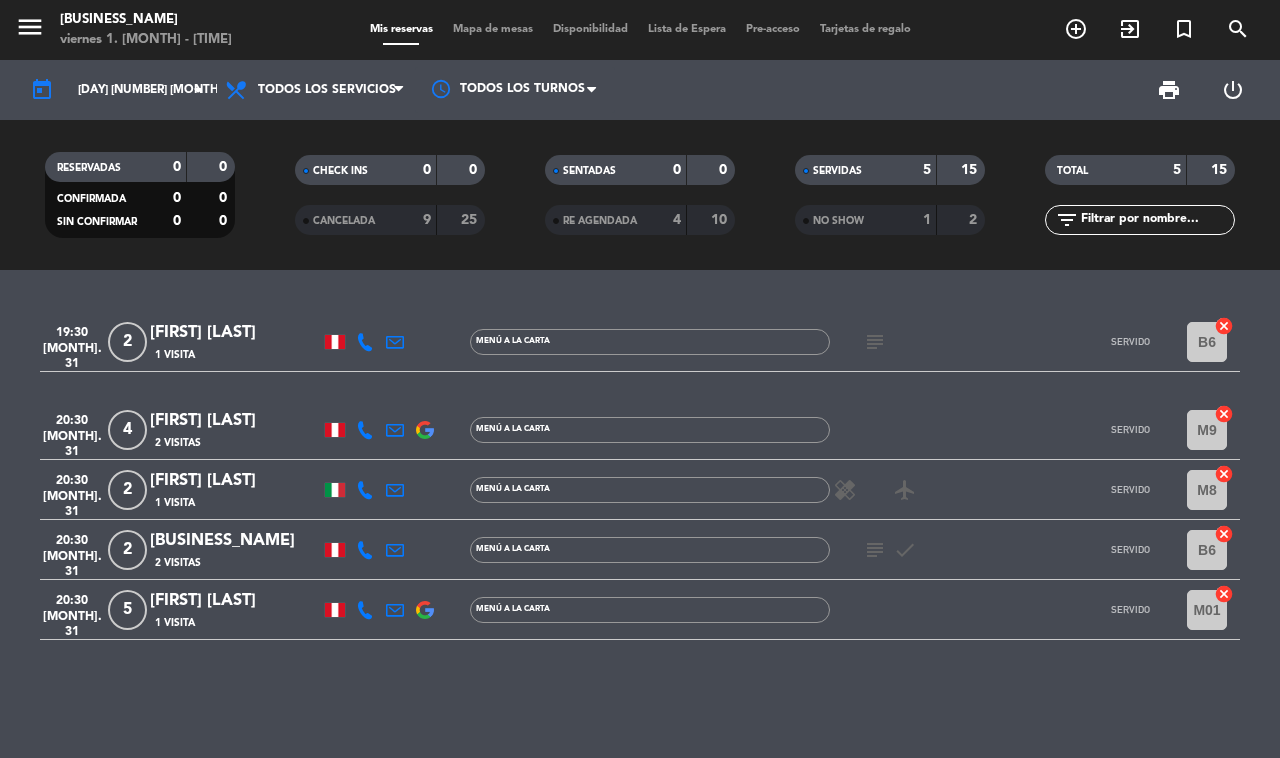 type on "vie. 1 ago." 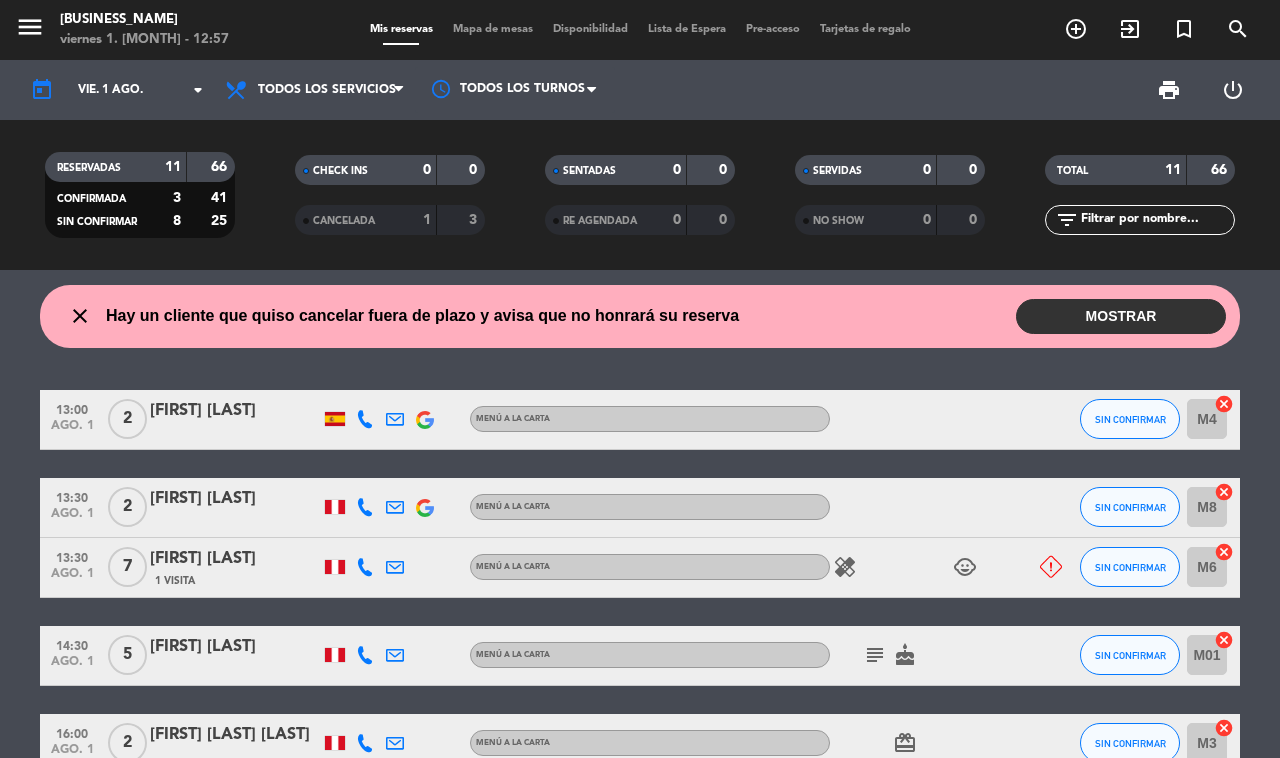 click on "MOSTRAR" at bounding box center [1121, 316] 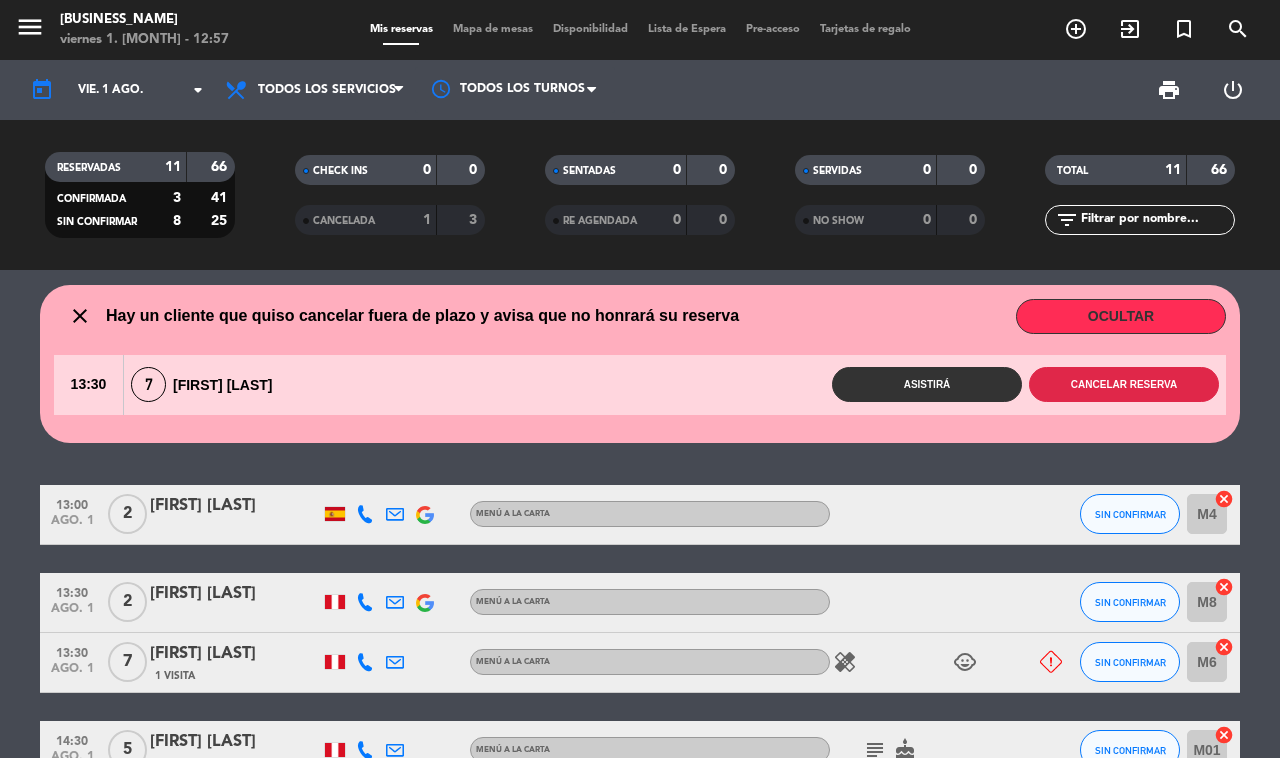 click on "Cancelar reserva" at bounding box center (1124, 384) 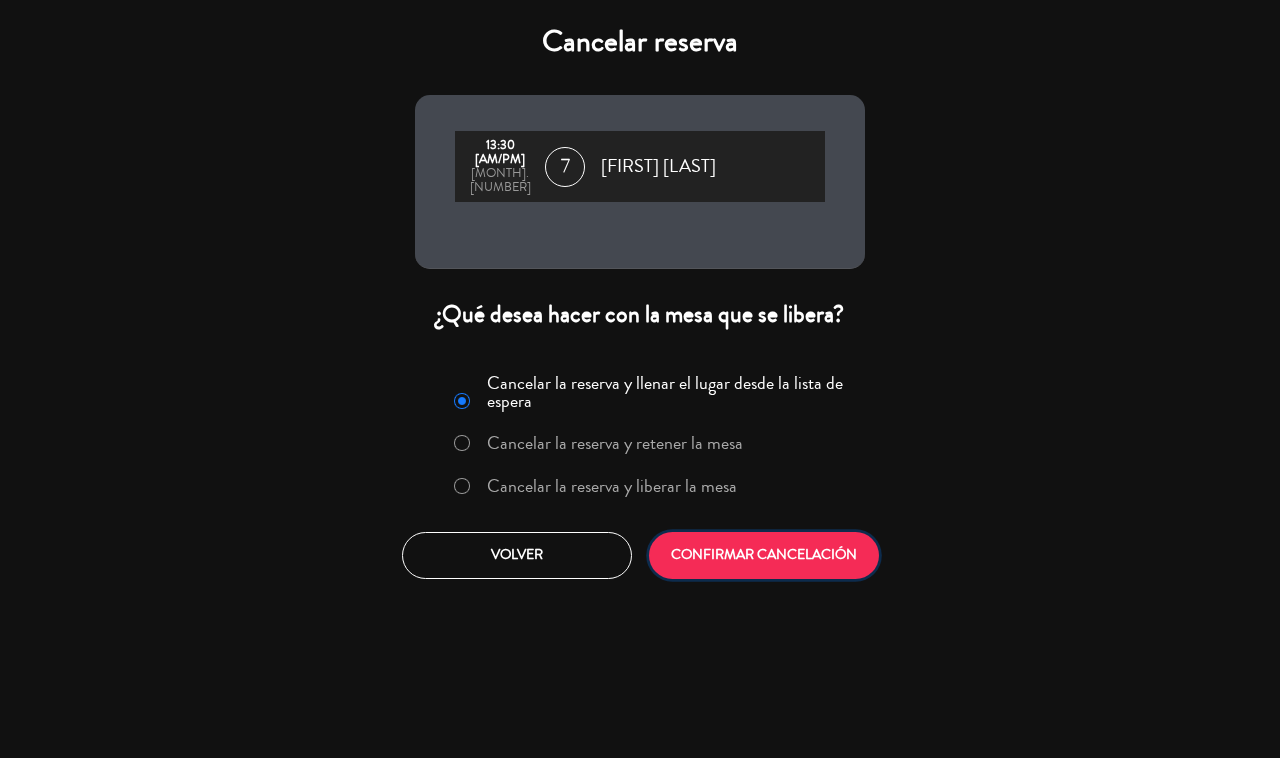 click on "CONFIRMAR CANCELACIÓN" 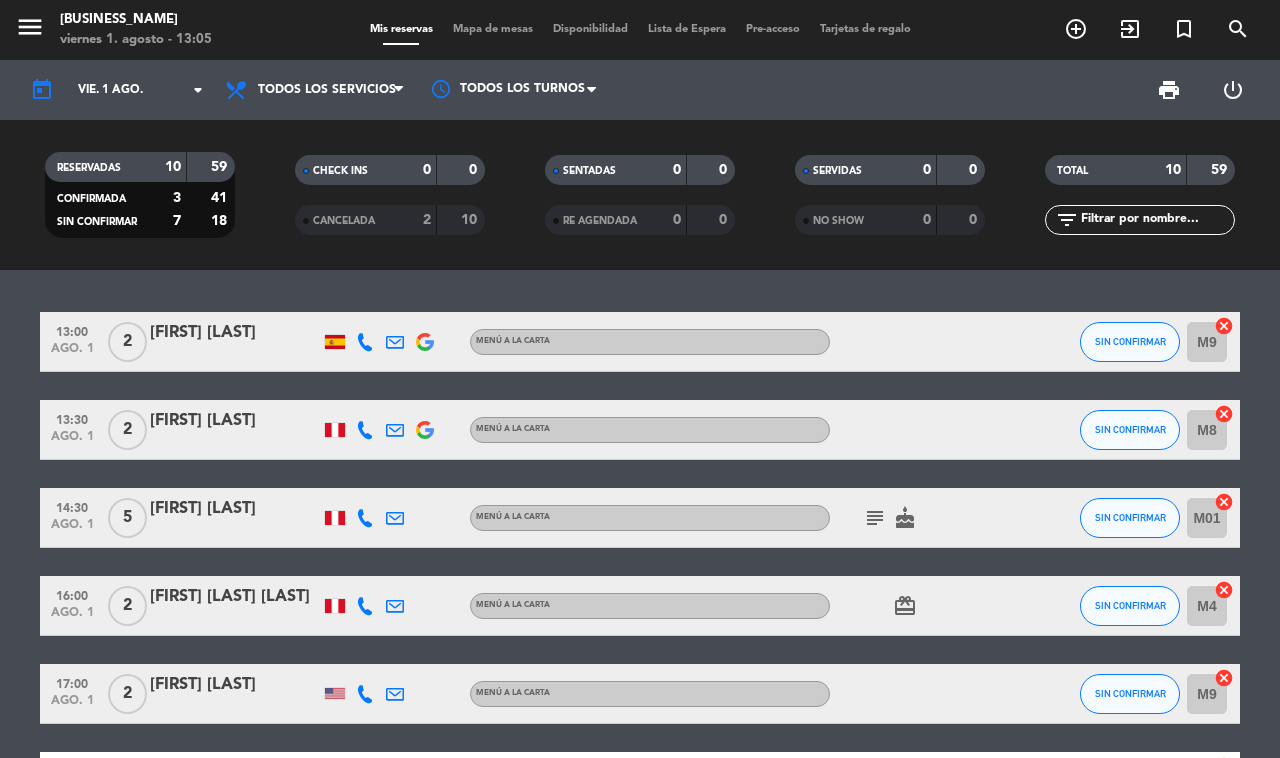 scroll, scrollTop: 435, scrollLeft: 0, axis: vertical 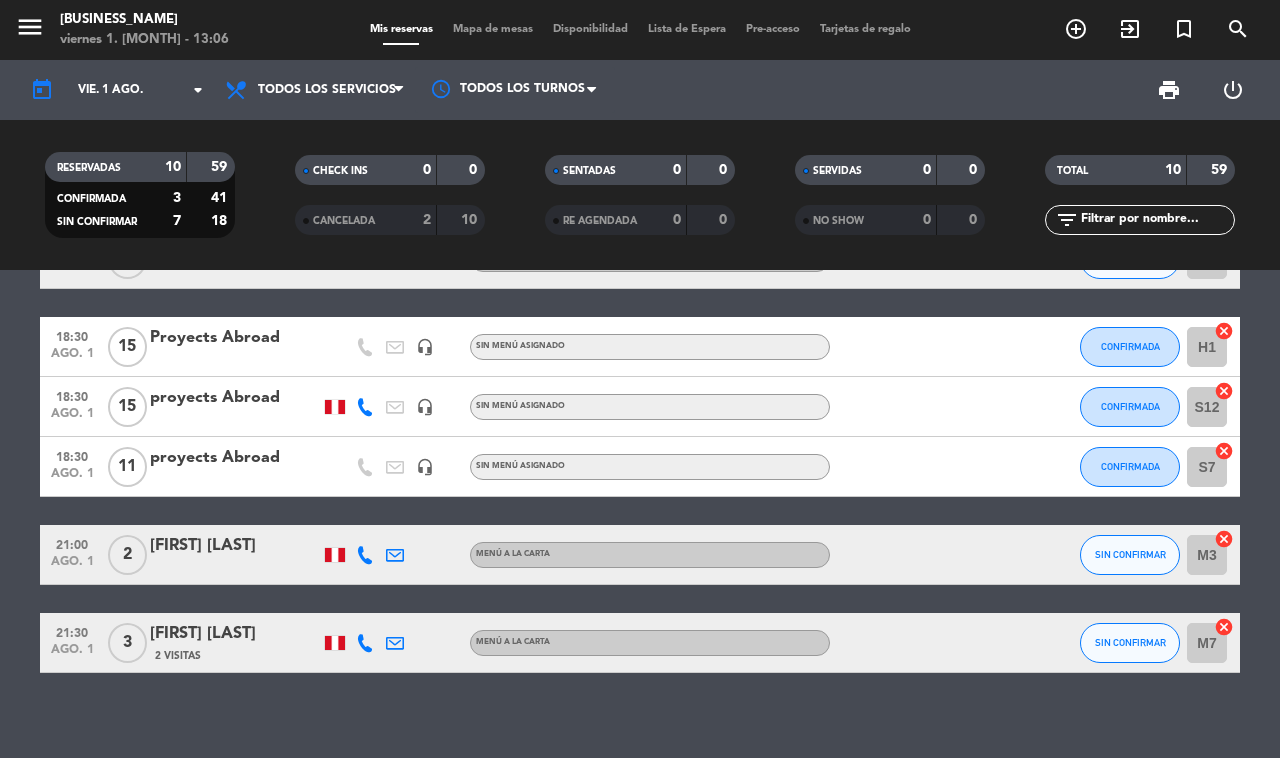 click on "add_circle_outline" at bounding box center (1076, 29) 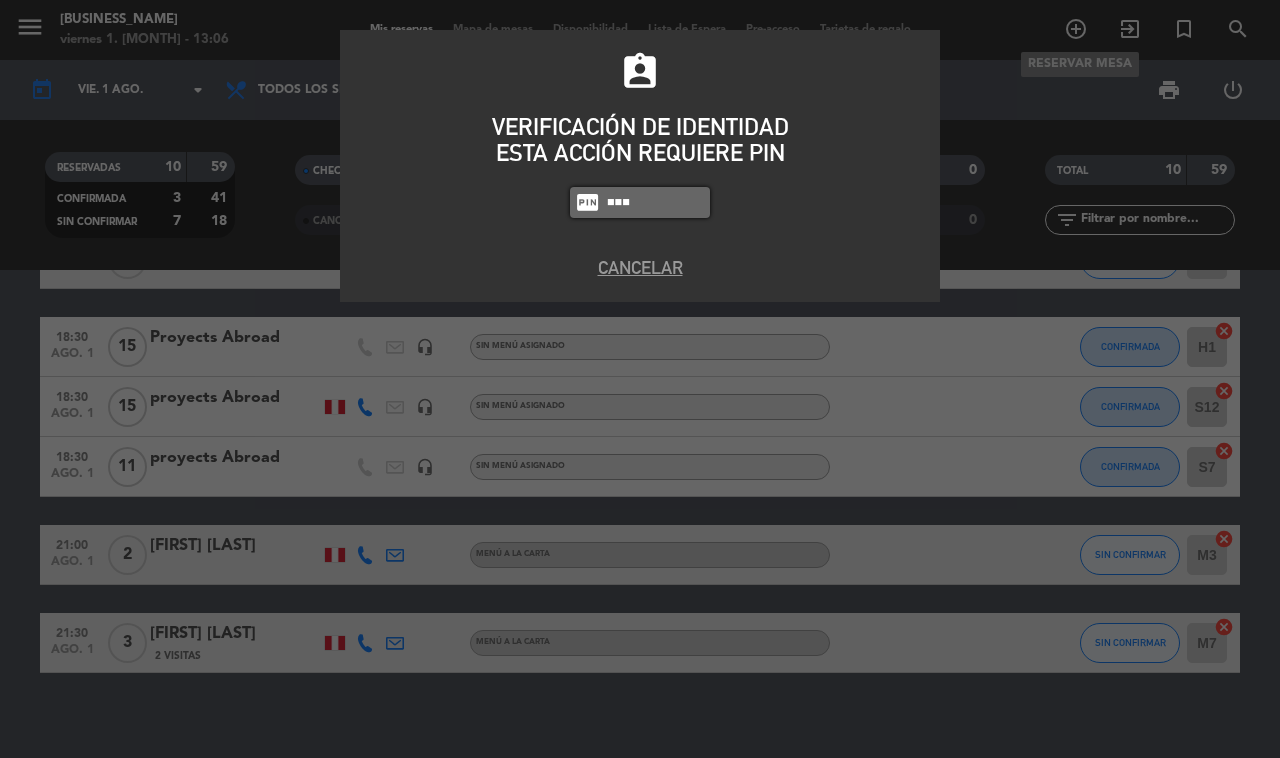 type on "8995" 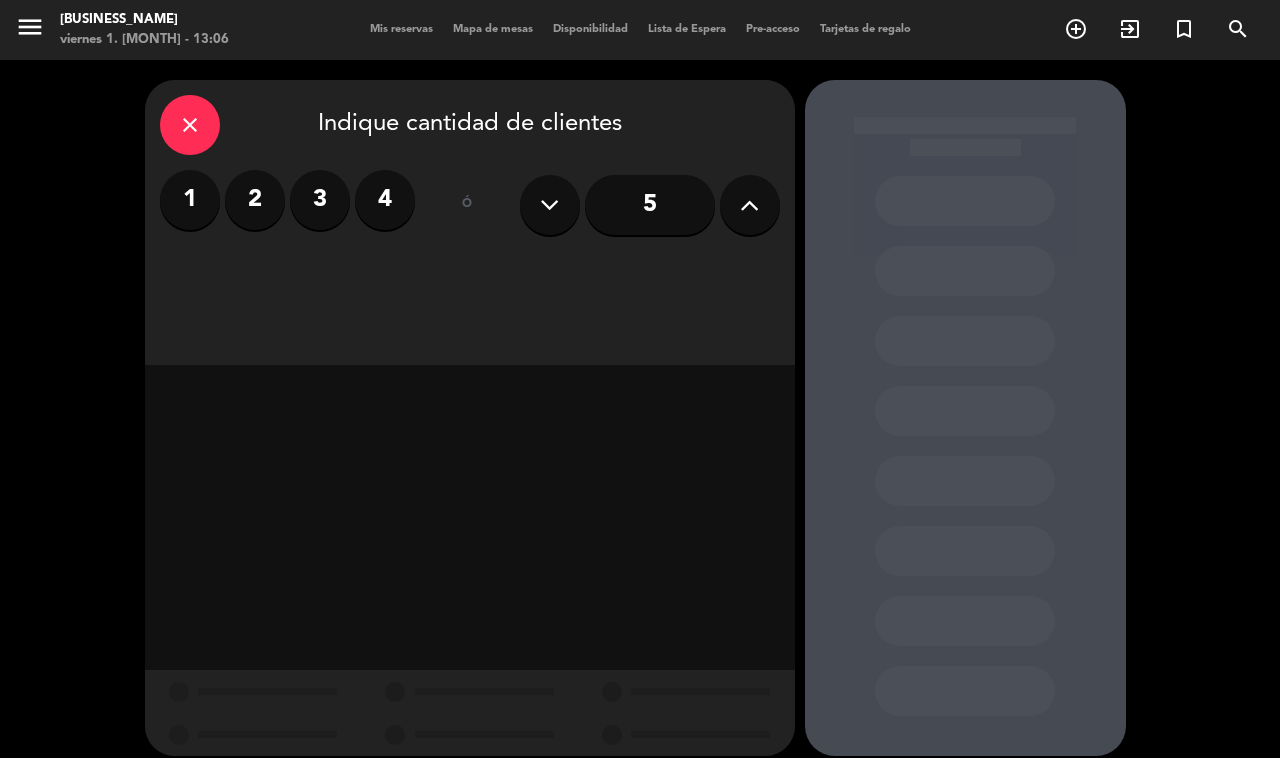 click on "close" at bounding box center (190, 125) 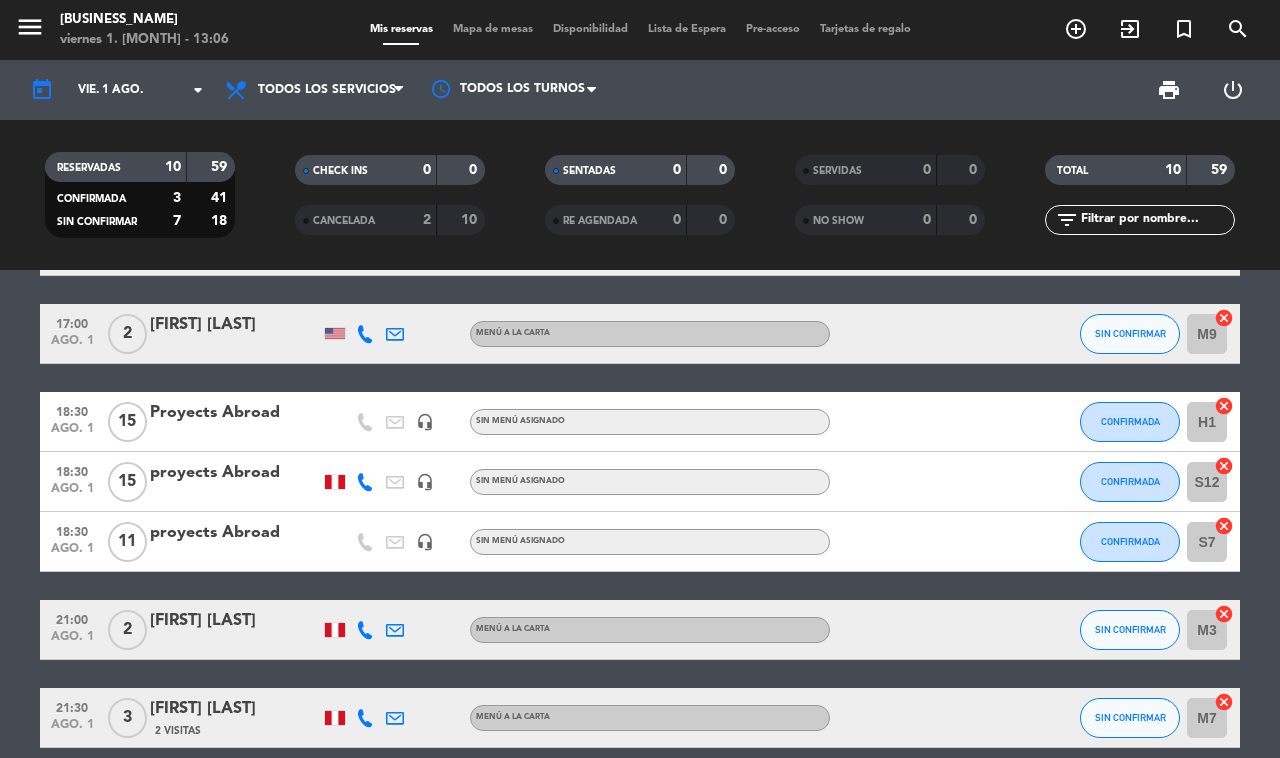 scroll, scrollTop: 435, scrollLeft: 0, axis: vertical 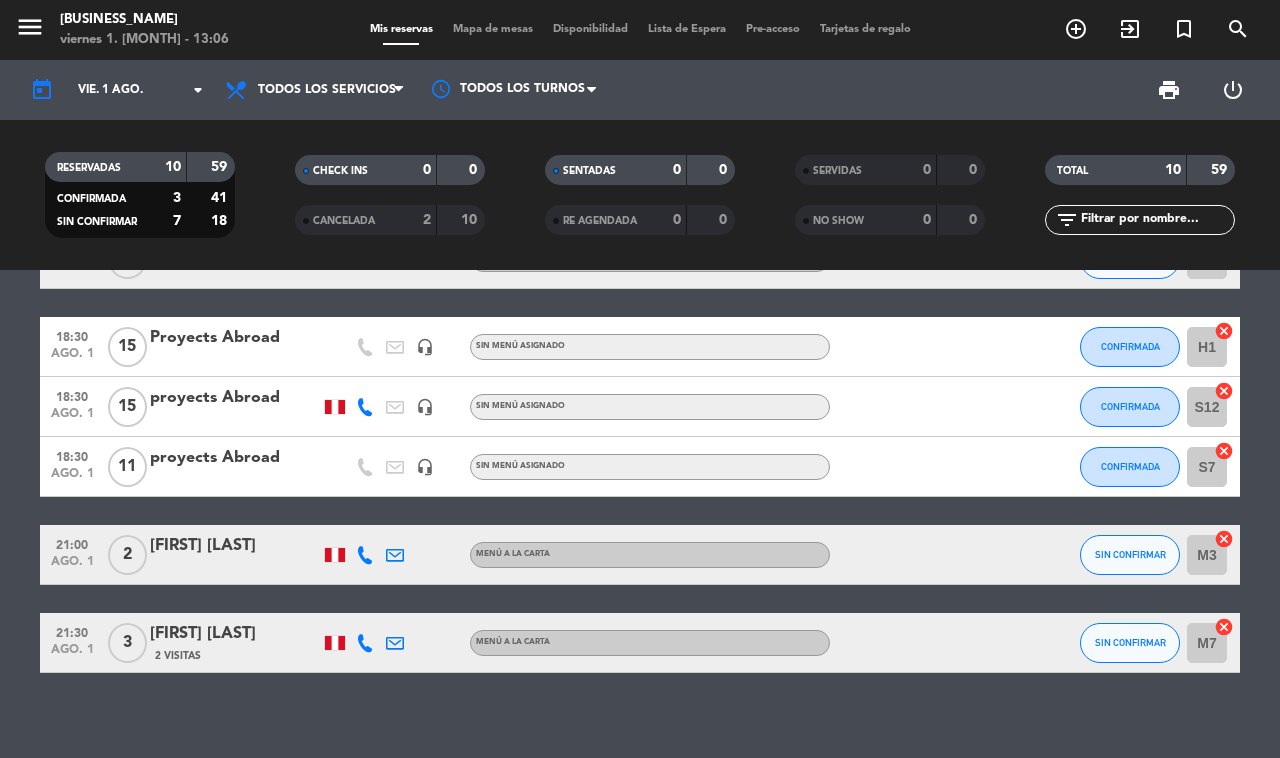 click on "Sin menú asignado" 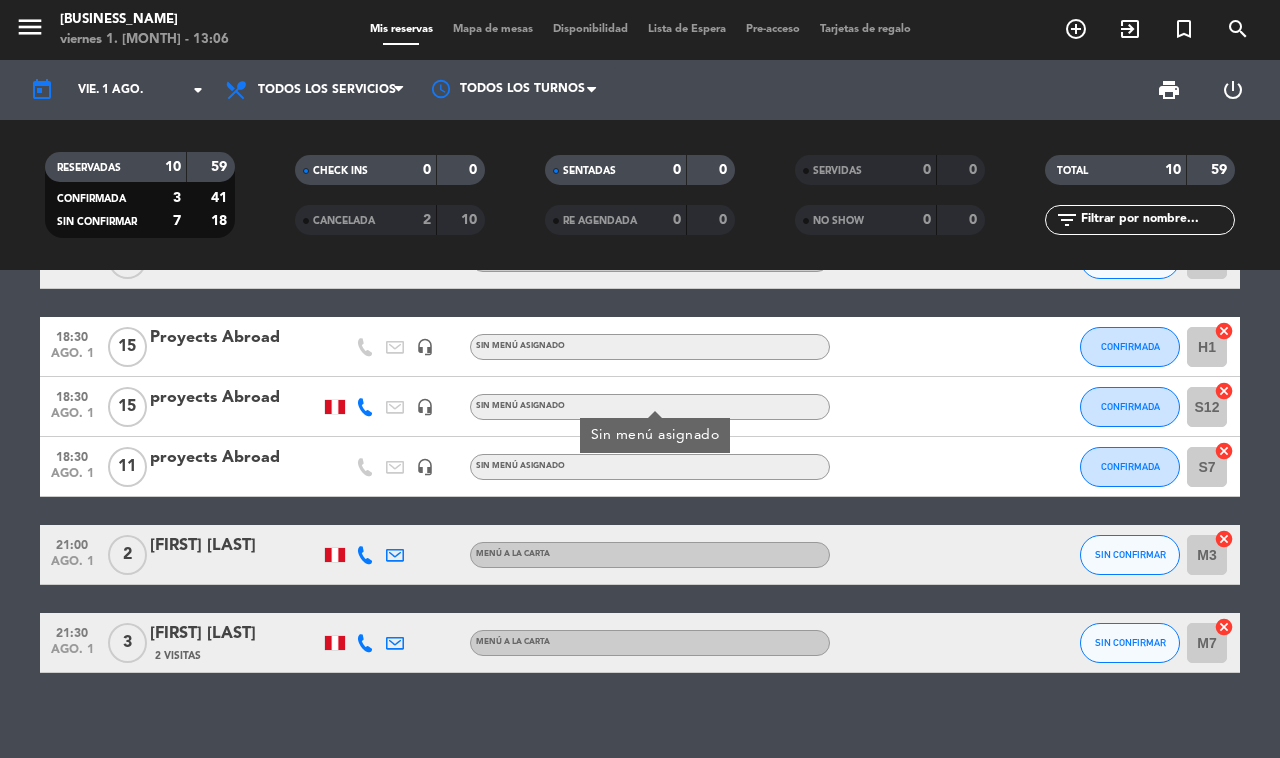 click on "add_circle_outline" at bounding box center [1076, 29] 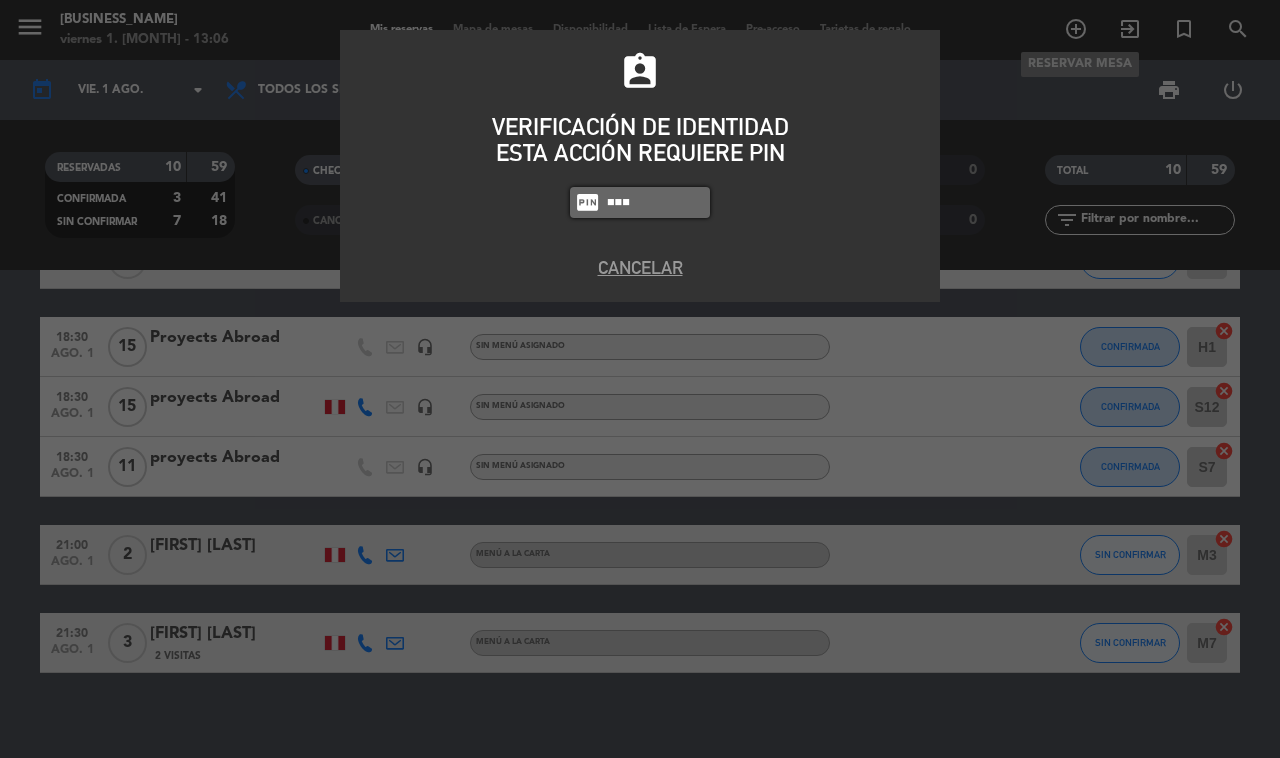 type on "8995" 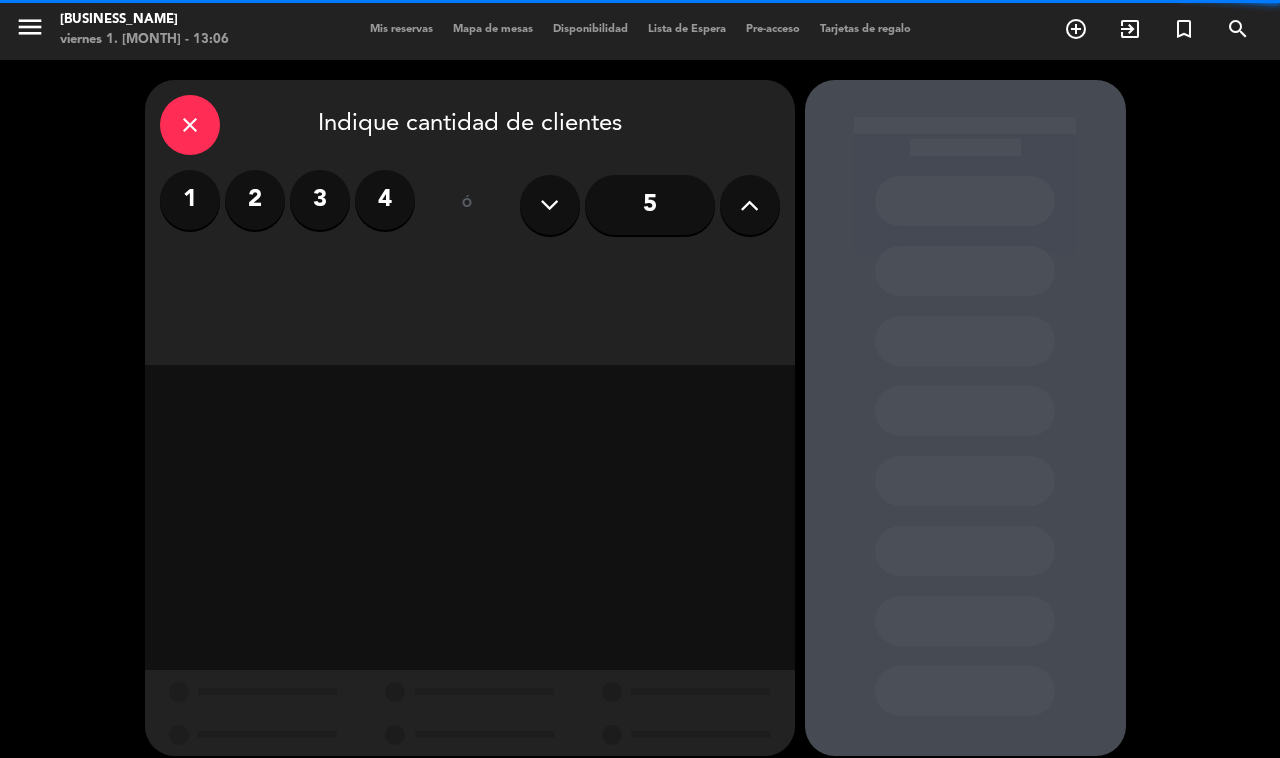 click on "2" at bounding box center (255, 200) 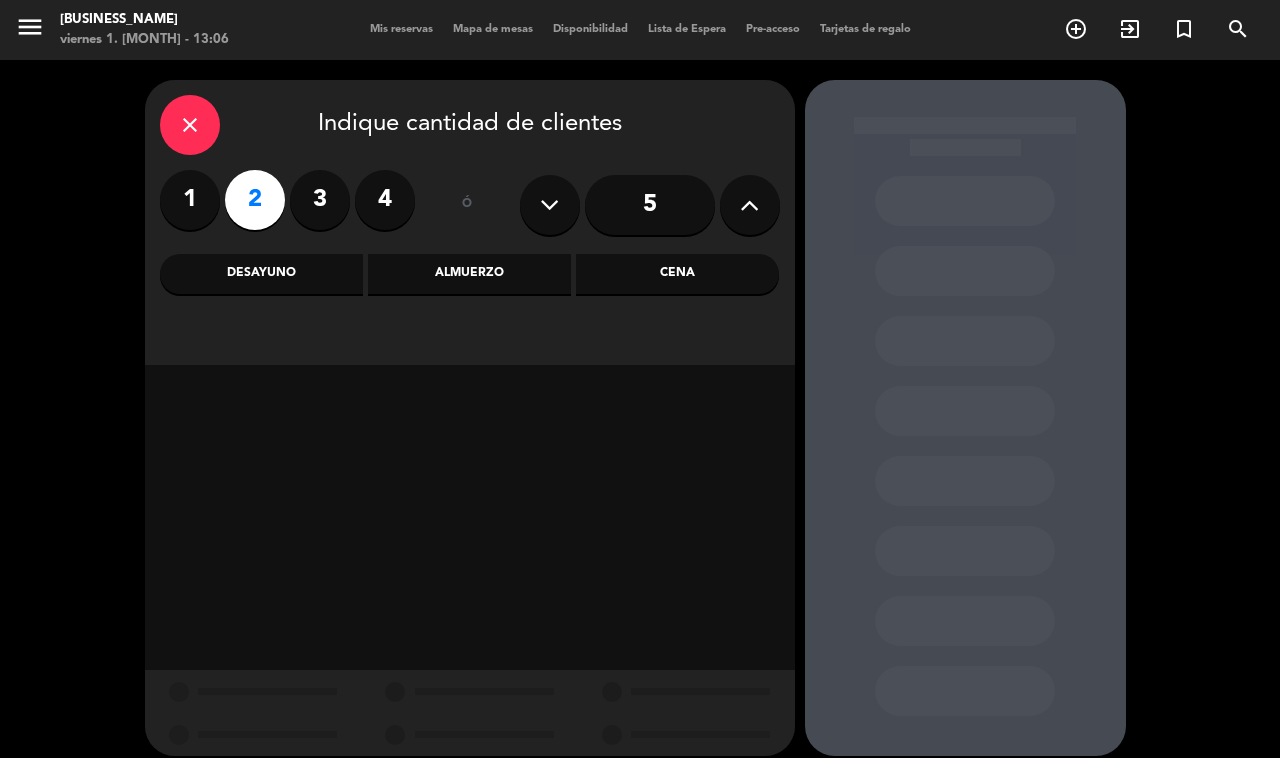 click on "Cena" at bounding box center [677, 274] 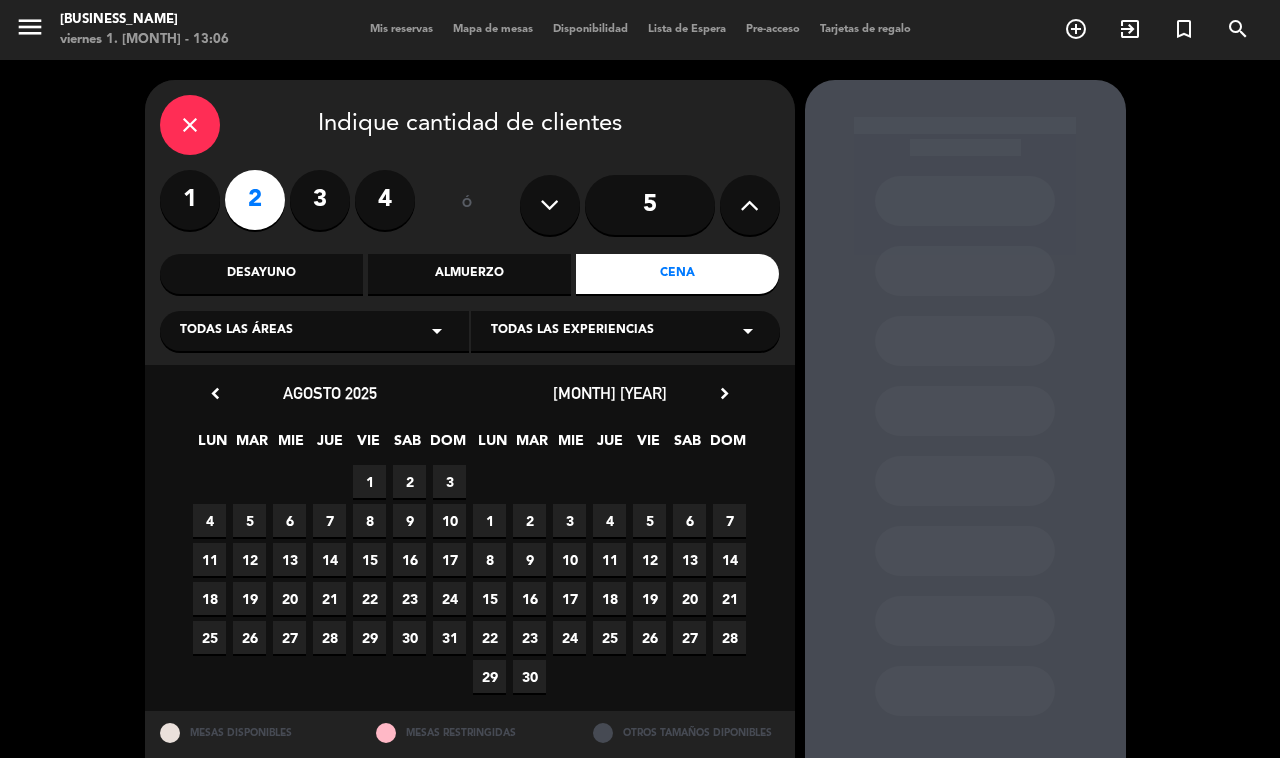 click on "1" at bounding box center [369, 481] 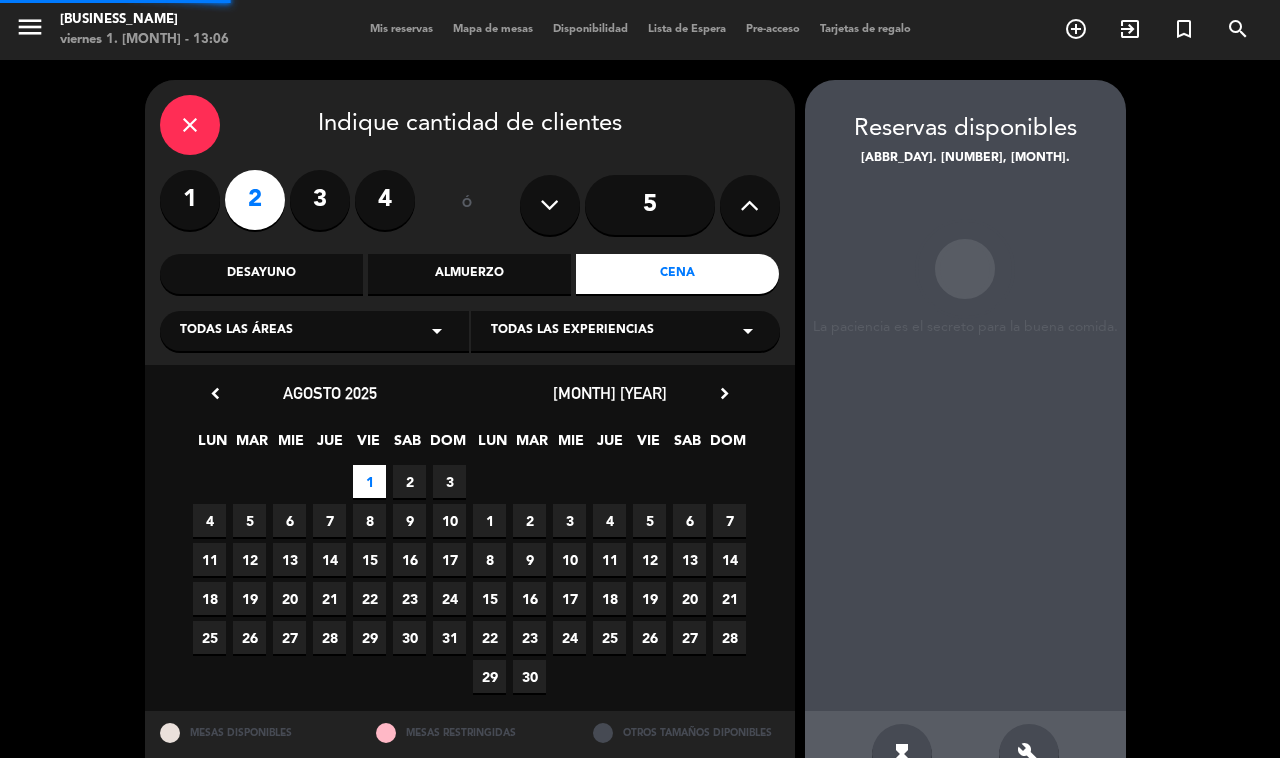 scroll, scrollTop: 55, scrollLeft: 0, axis: vertical 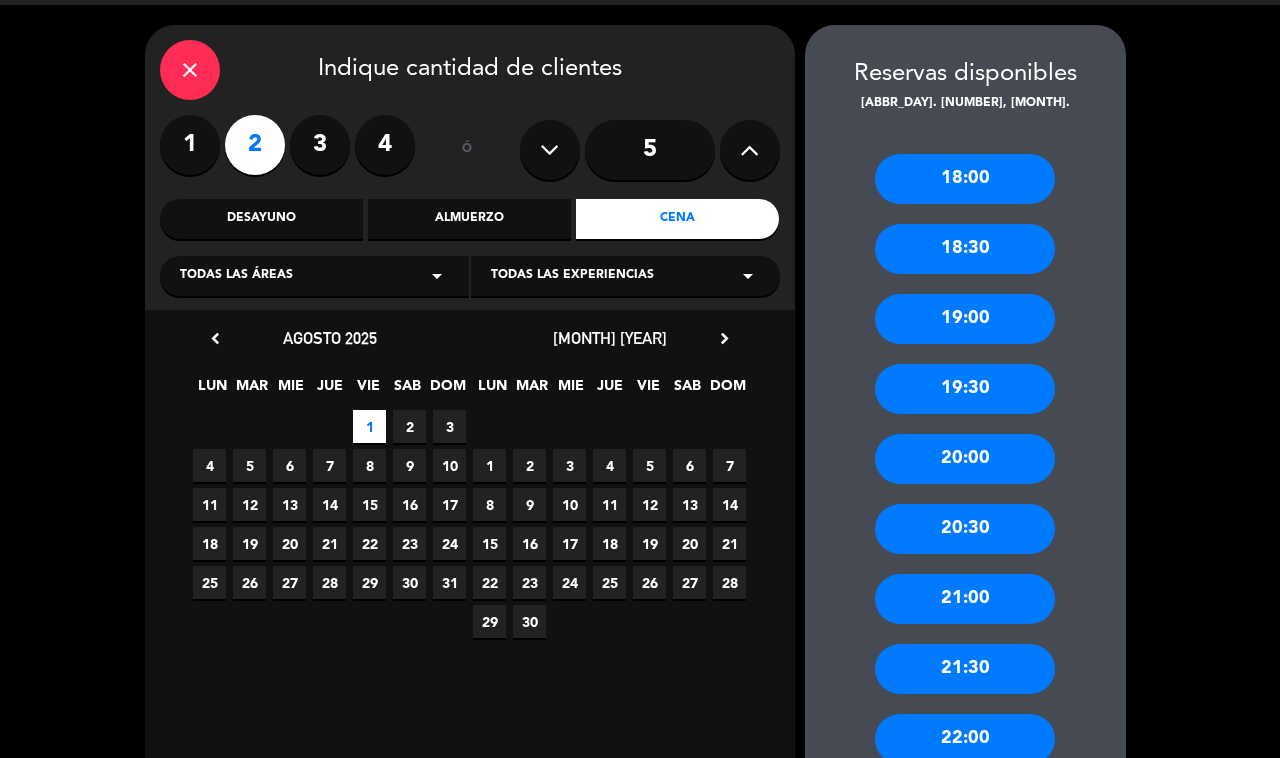 click on "19:00" at bounding box center [965, 319] 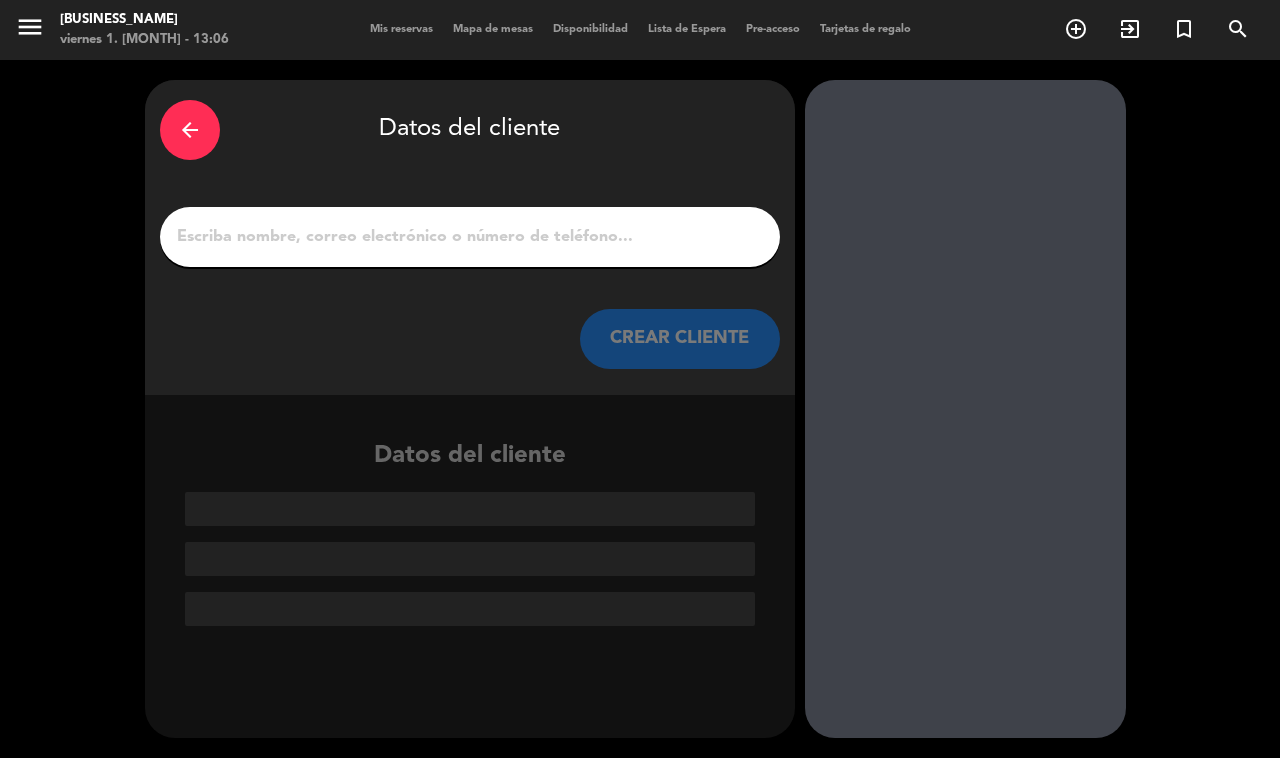 click on "1" at bounding box center (470, 237) 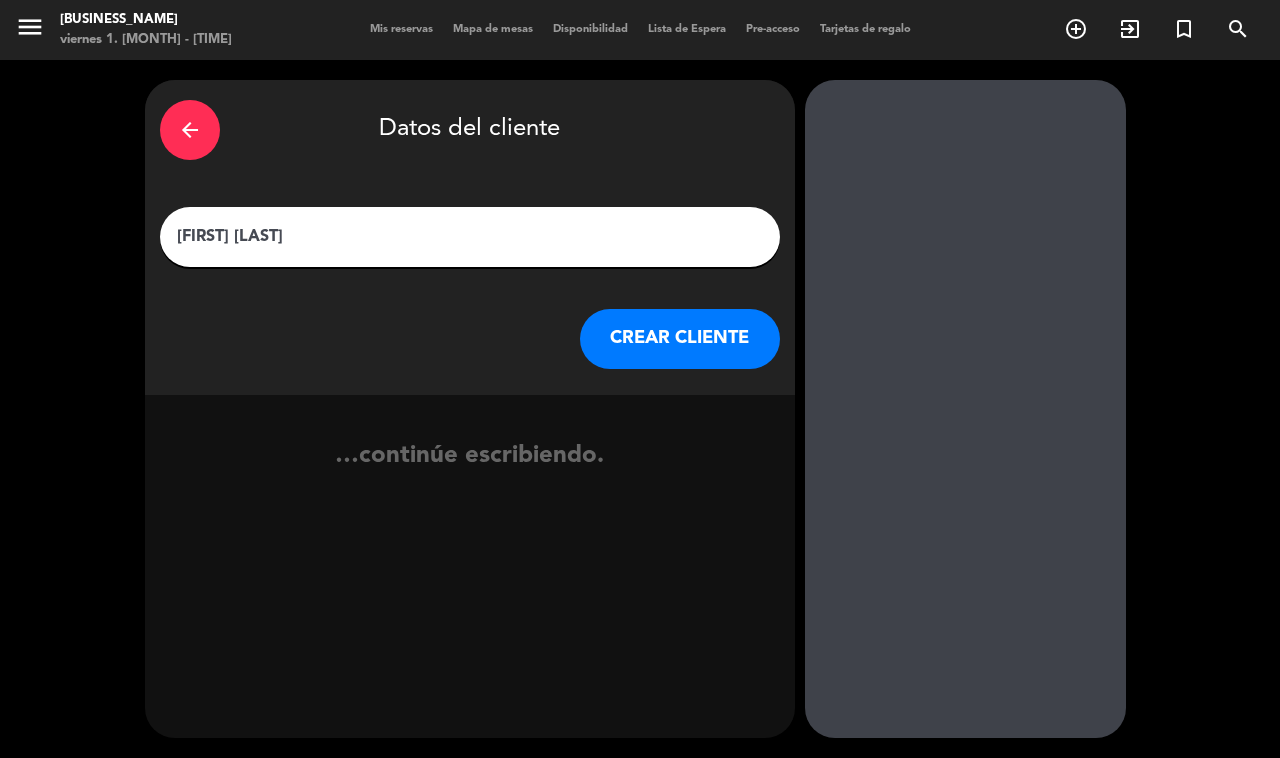 type on "[FIRST] [LAST]" 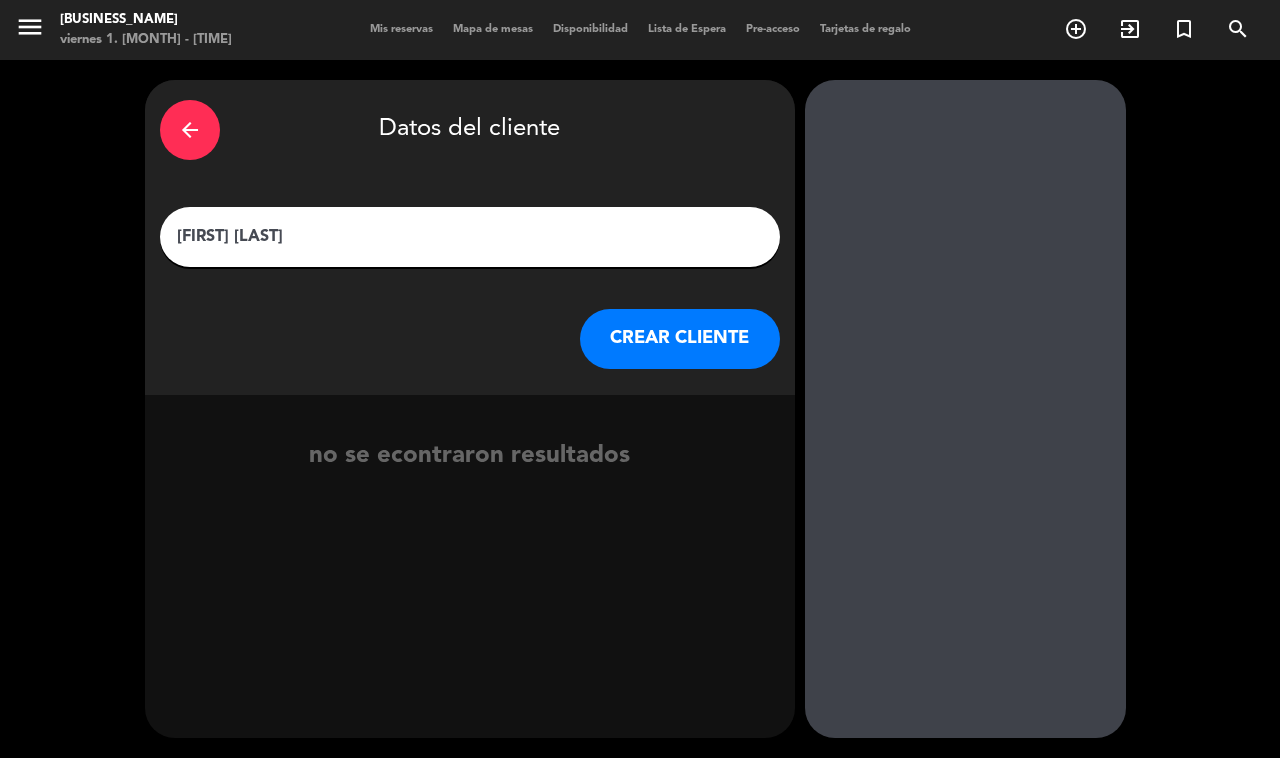 click on "CREAR CLIENTE" at bounding box center [680, 339] 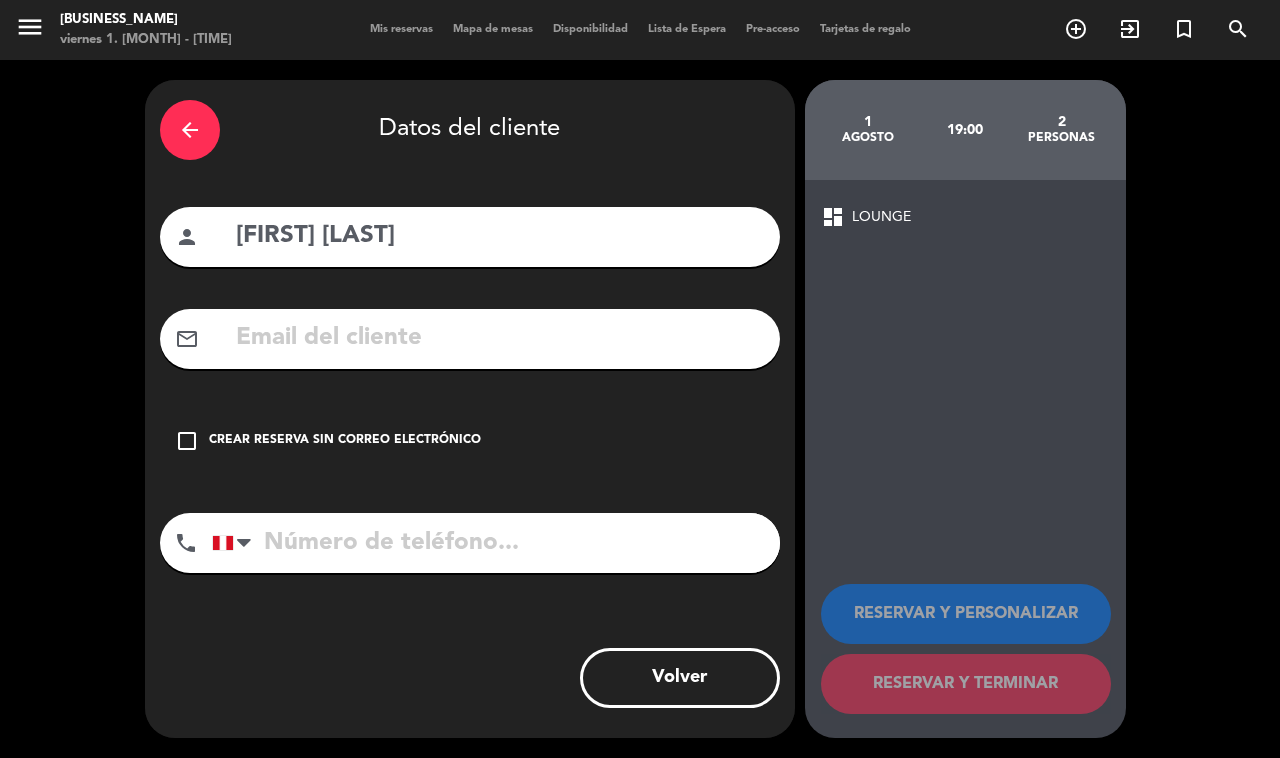 click on "check_box_outline_blank   Crear reserva sin correo electrónico" at bounding box center (470, 441) 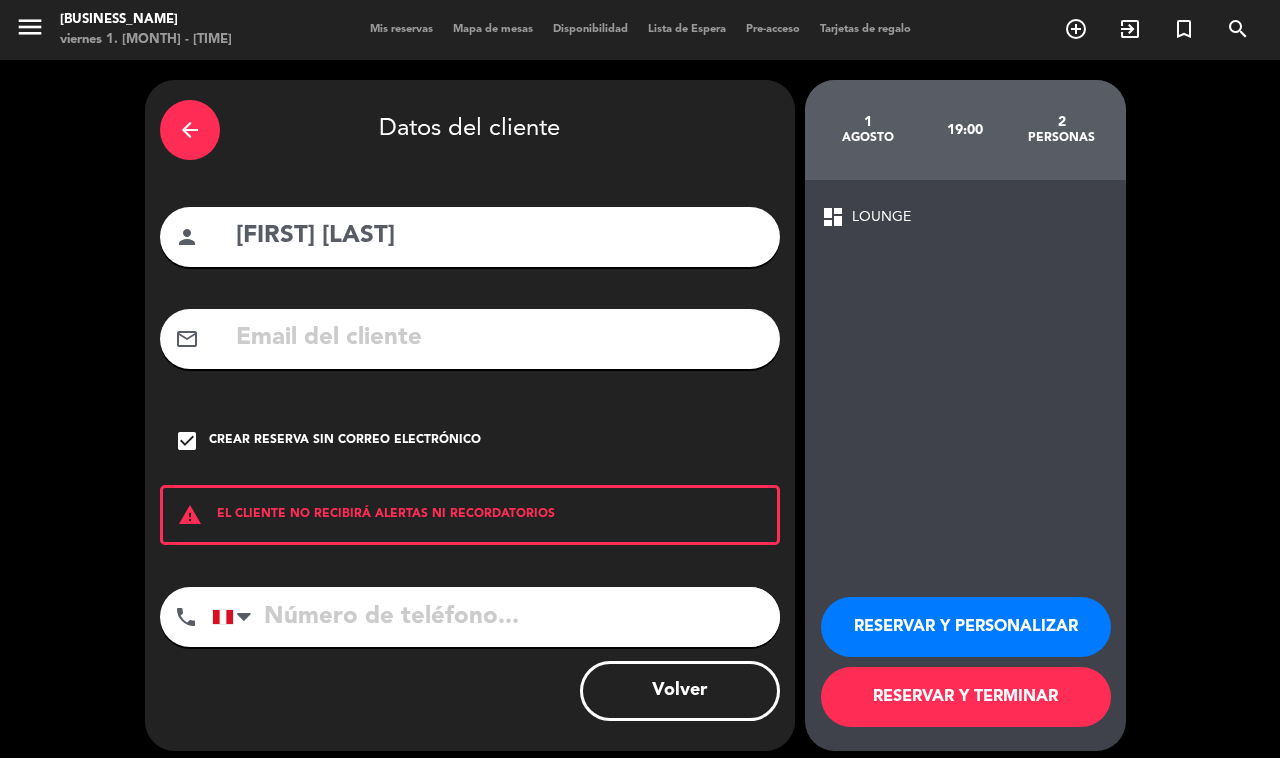 click on "check_box" at bounding box center [187, 441] 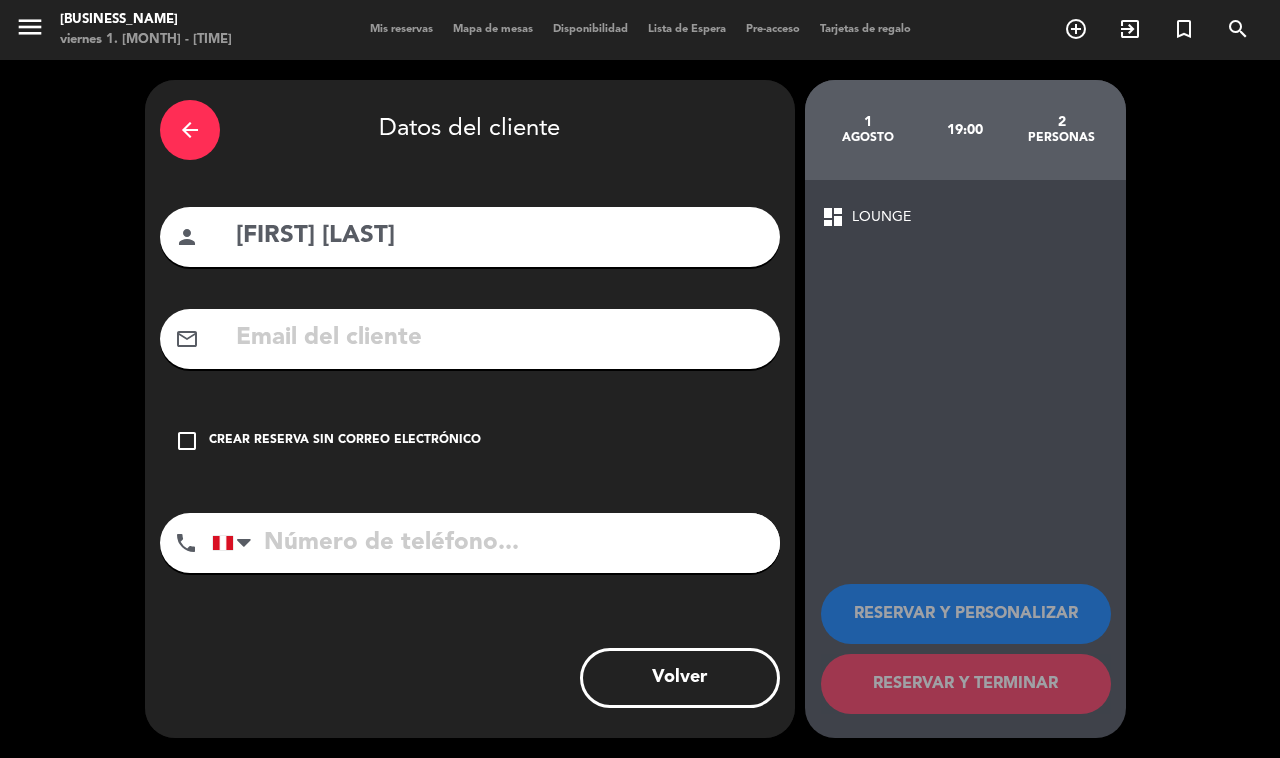 click at bounding box center [499, 338] 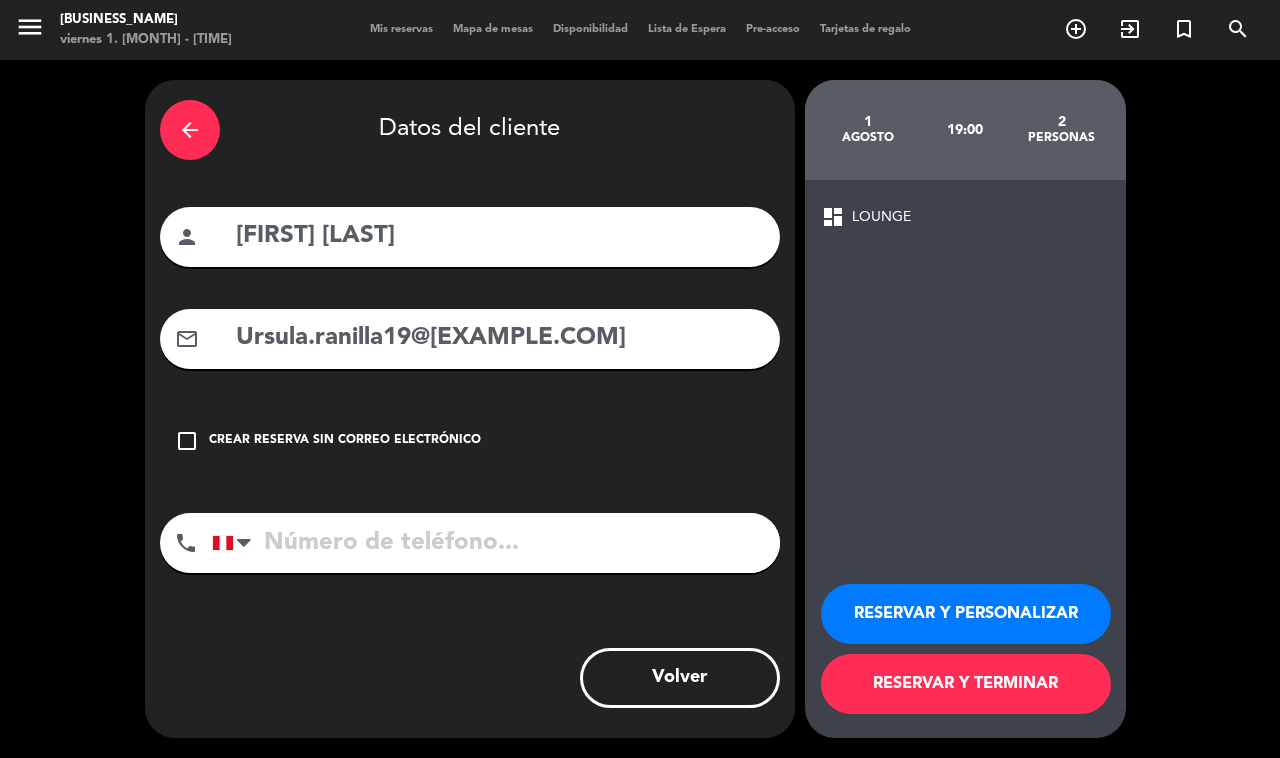 type on "Ursula.ranilla19@[EXAMPLE.COM]" 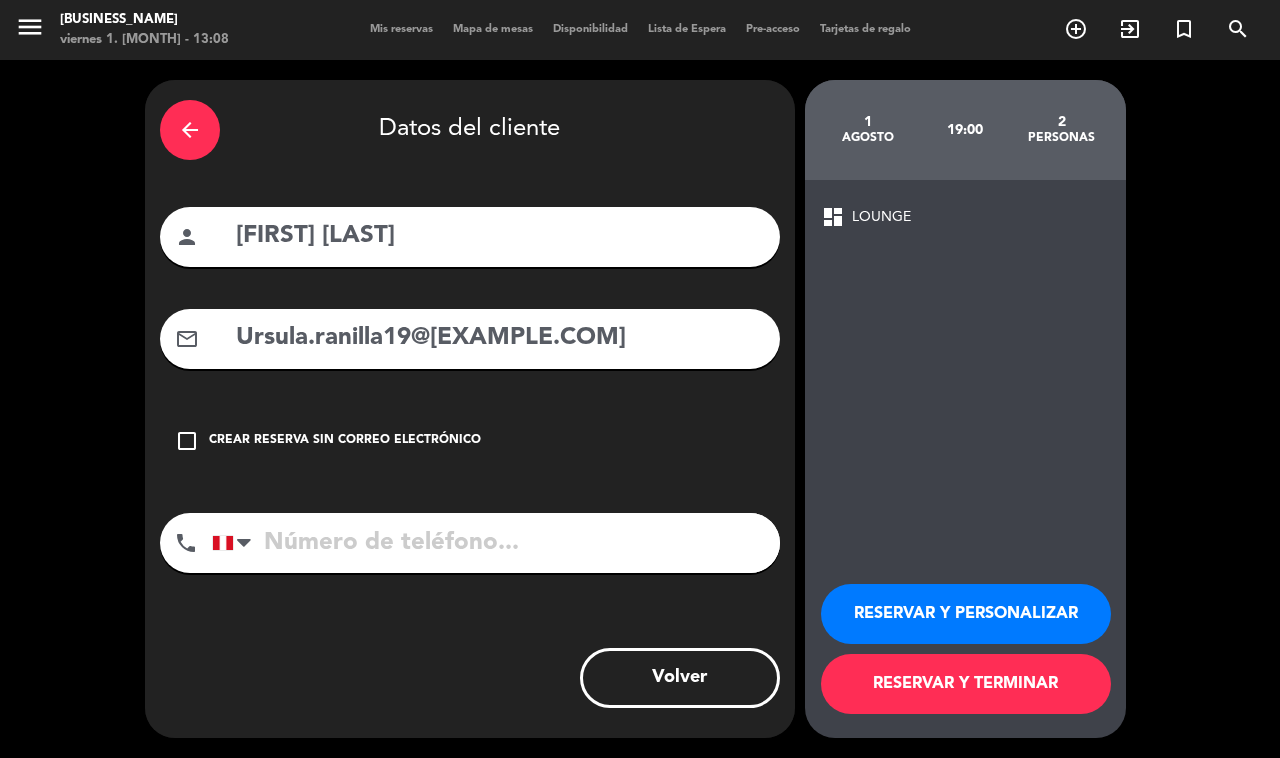click at bounding box center [496, 543] 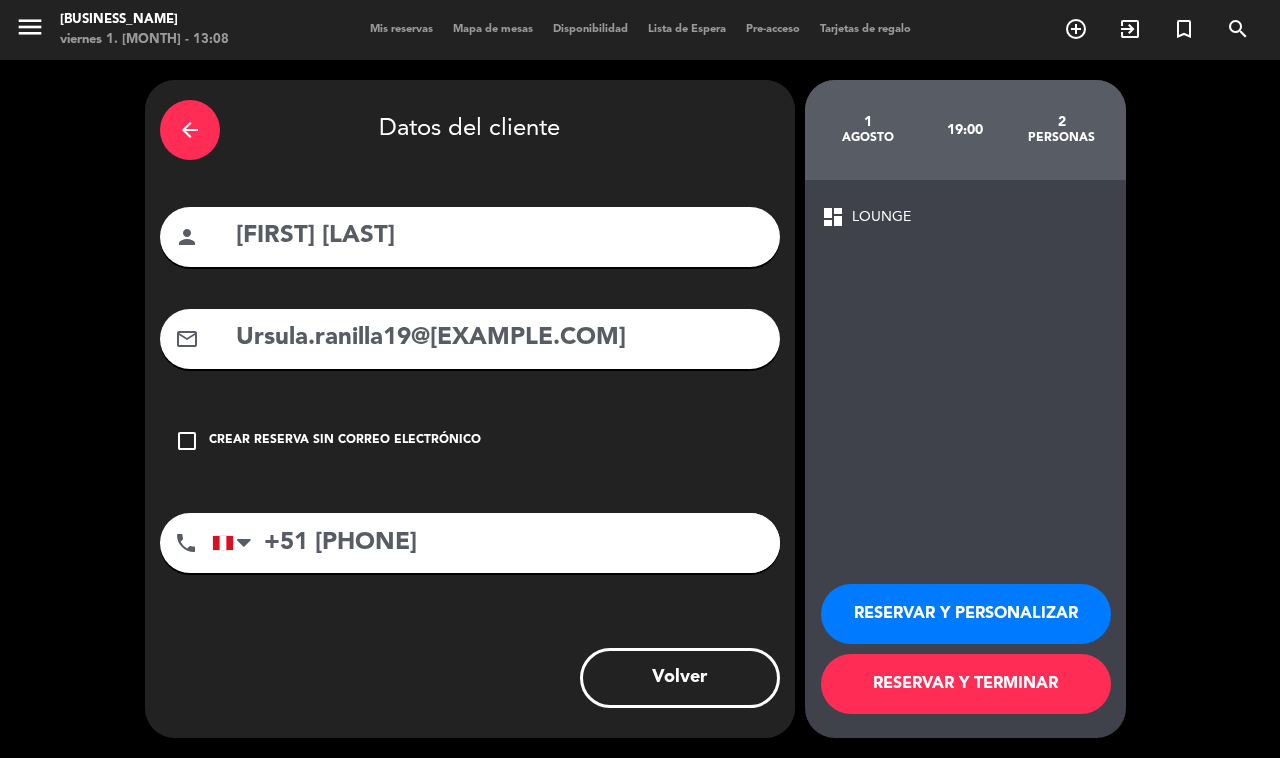 type on "+51 [PHONE]" 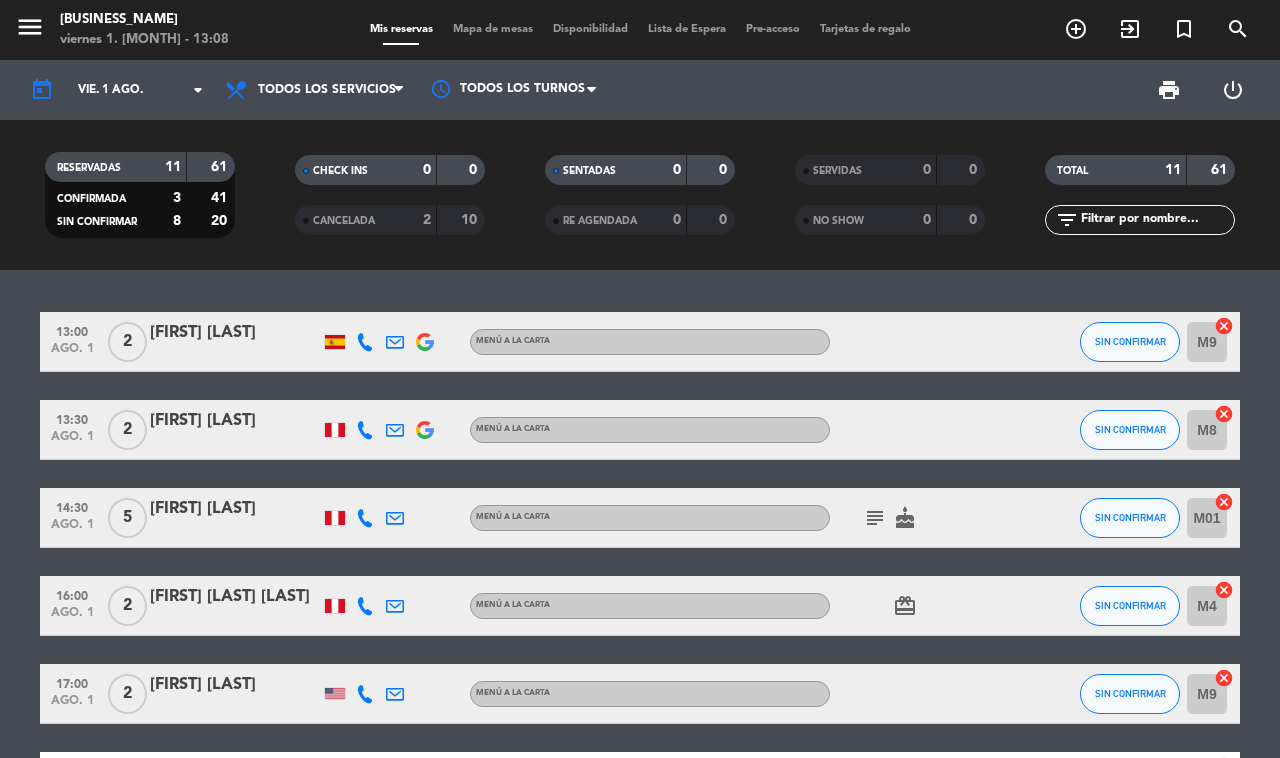 click on "MENÚ  A LA CARTA" 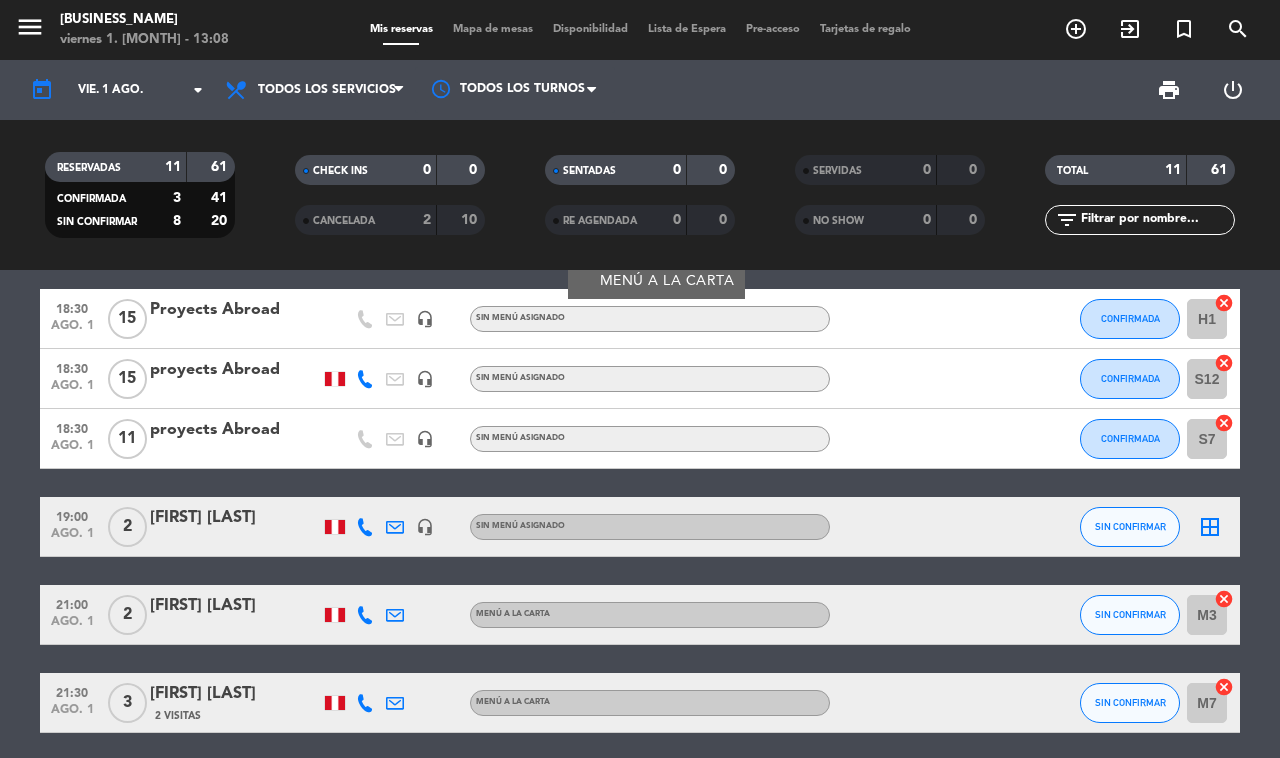 scroll, scrollTop: 521, scrollLeft: 0, axis: vertical 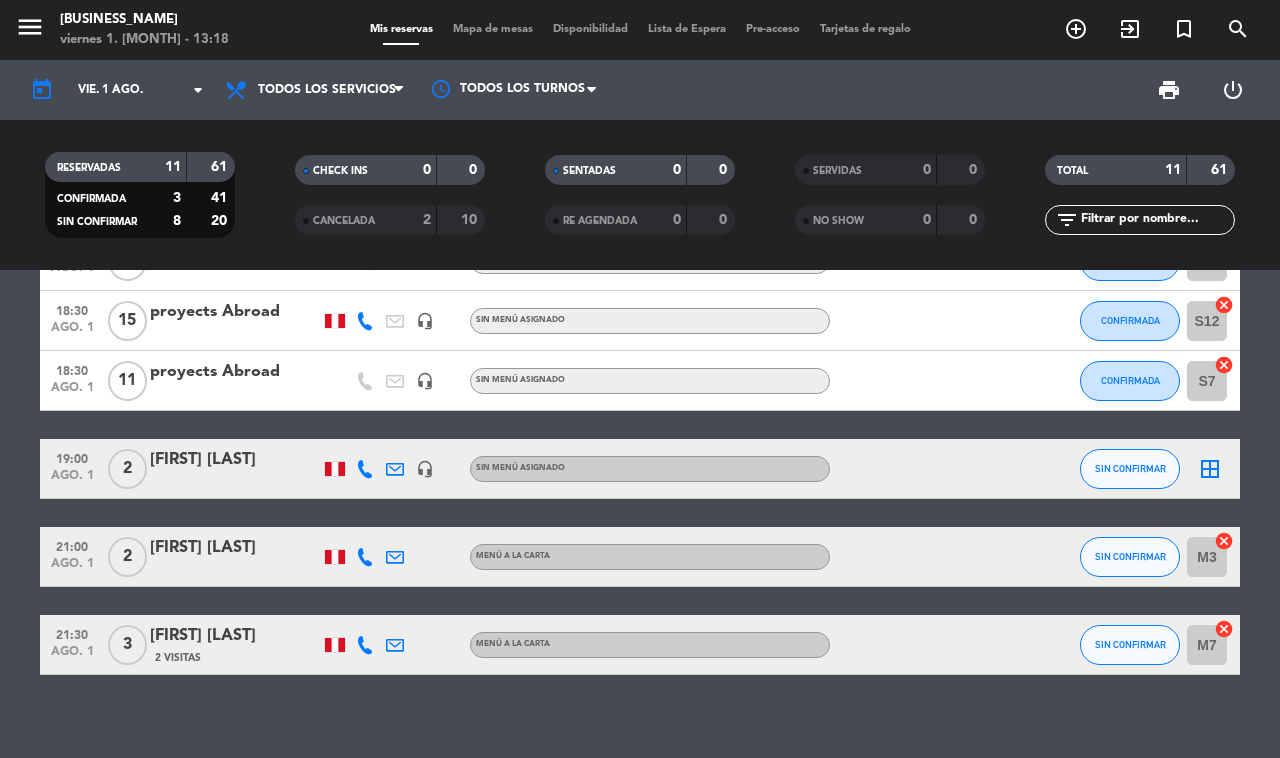 click on "add_circle_outline" at bounding box center (1076, 29) 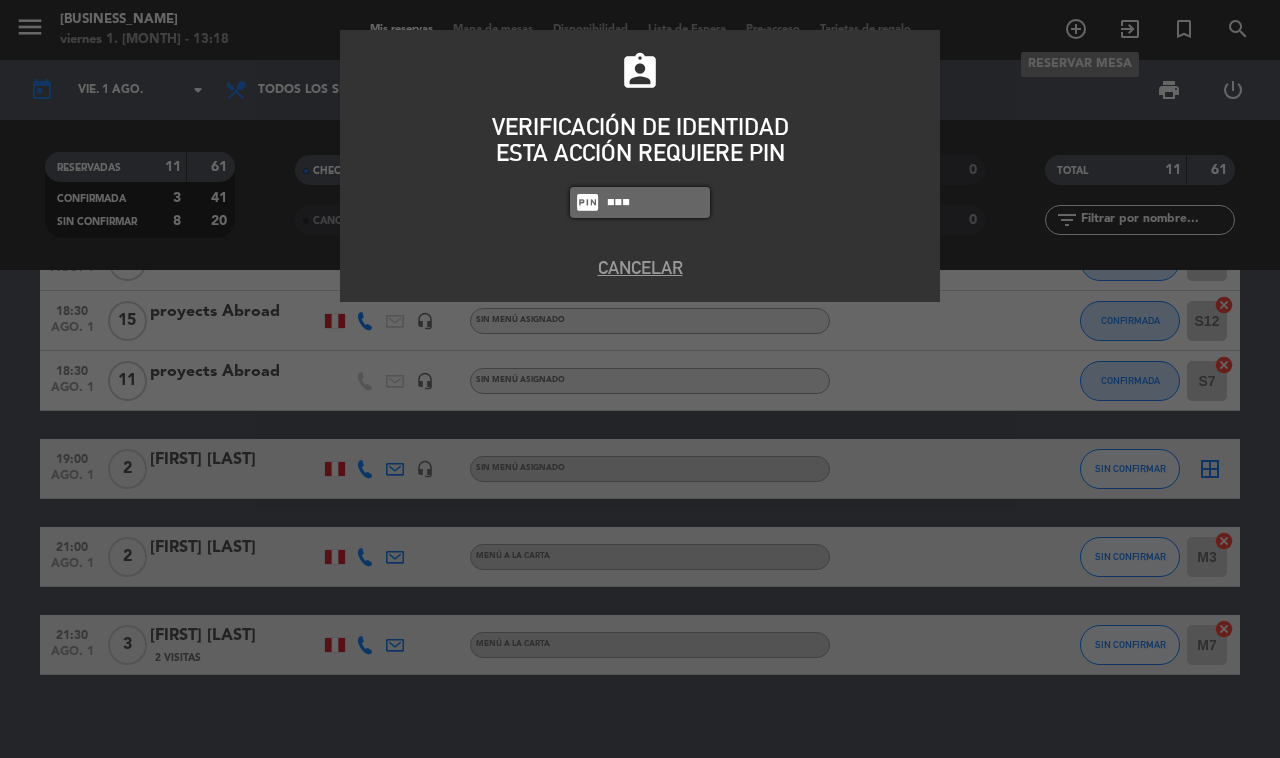 type on "8995" 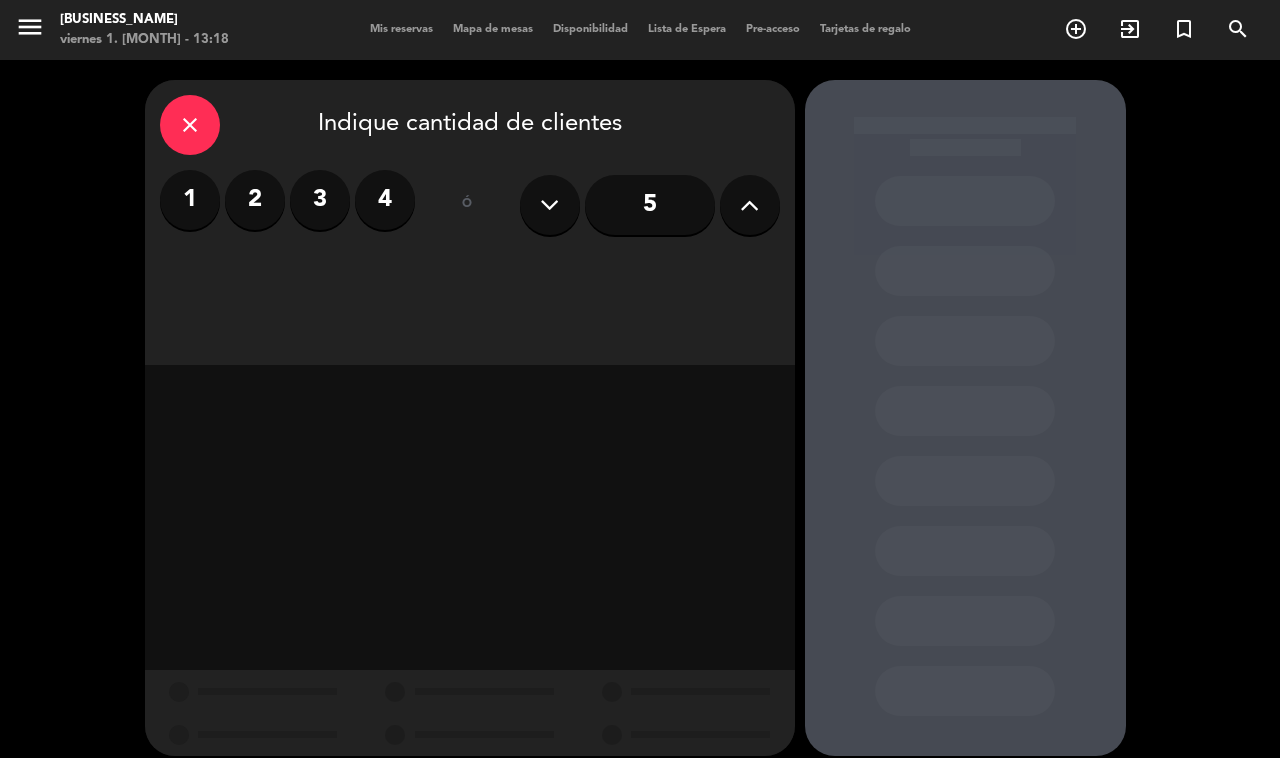 click on "5" at bounding box center [650, 205] 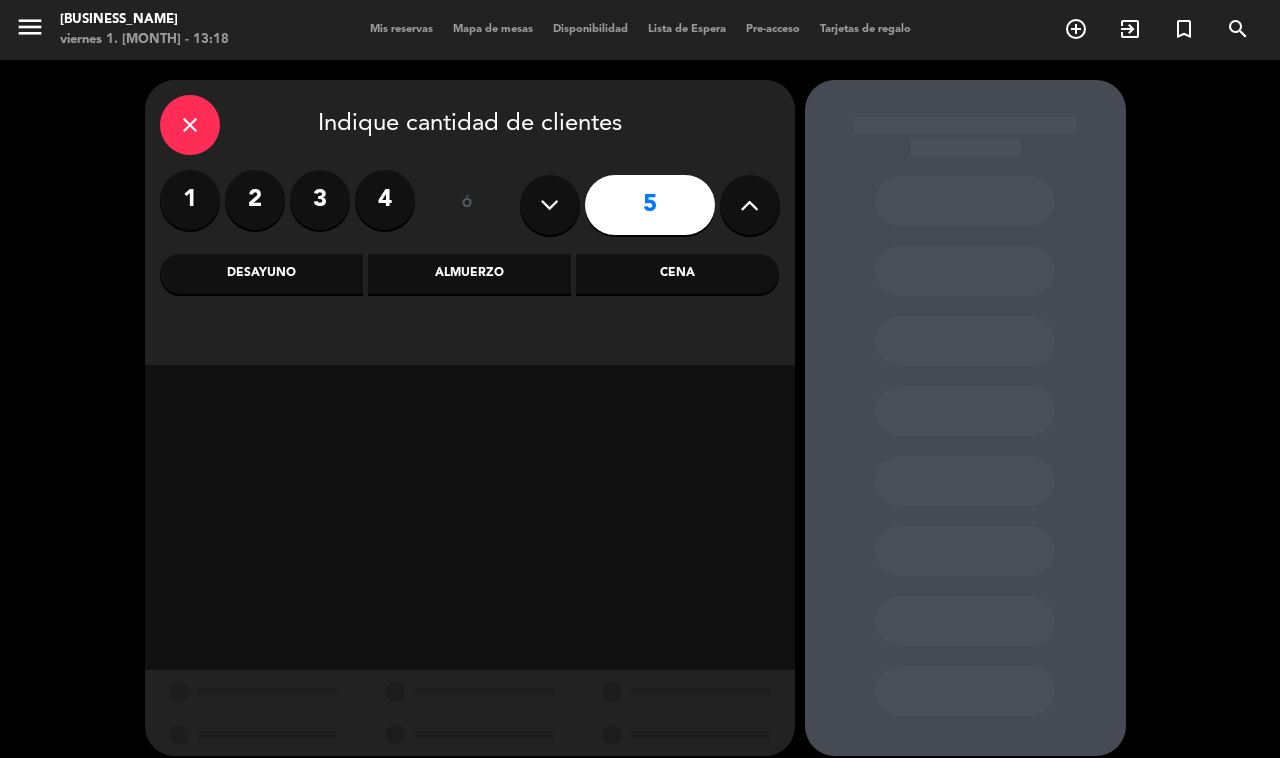 click on "Cena" at bounding box center [677, 274] 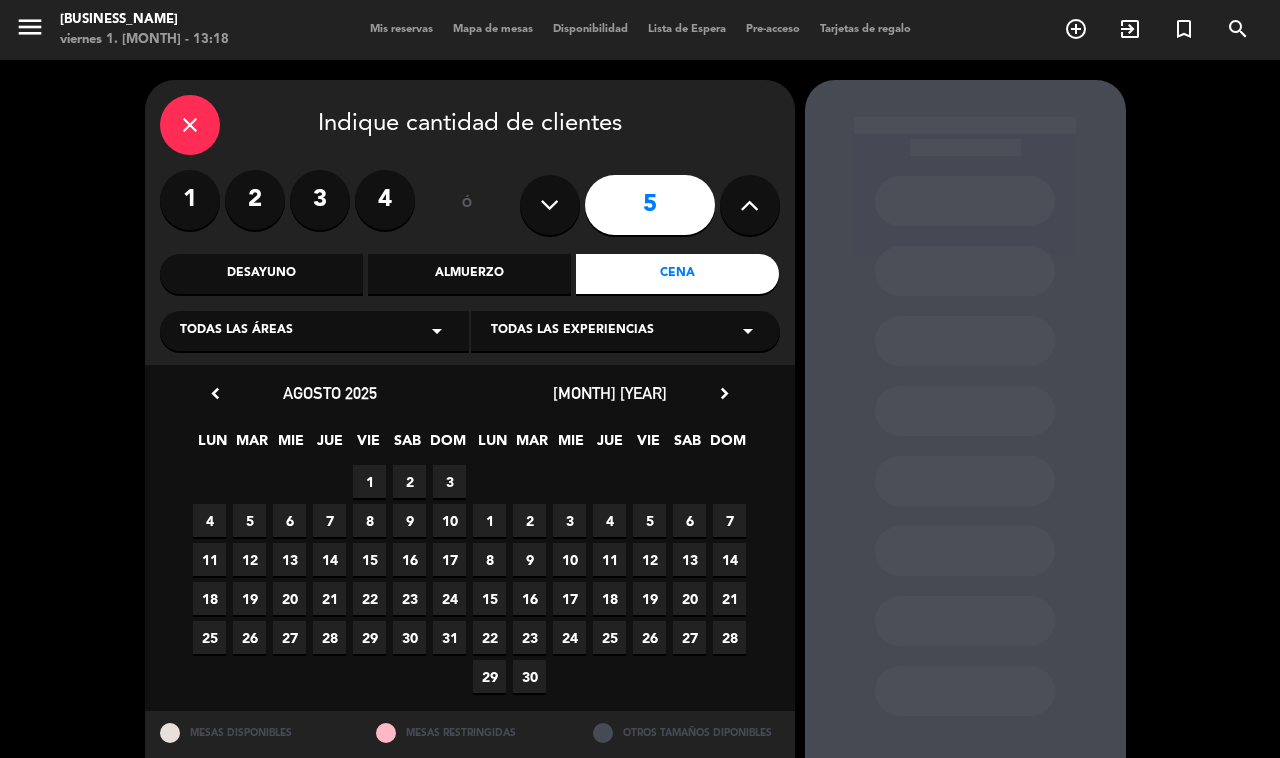 click on "1" at bounding box center [369, 481] 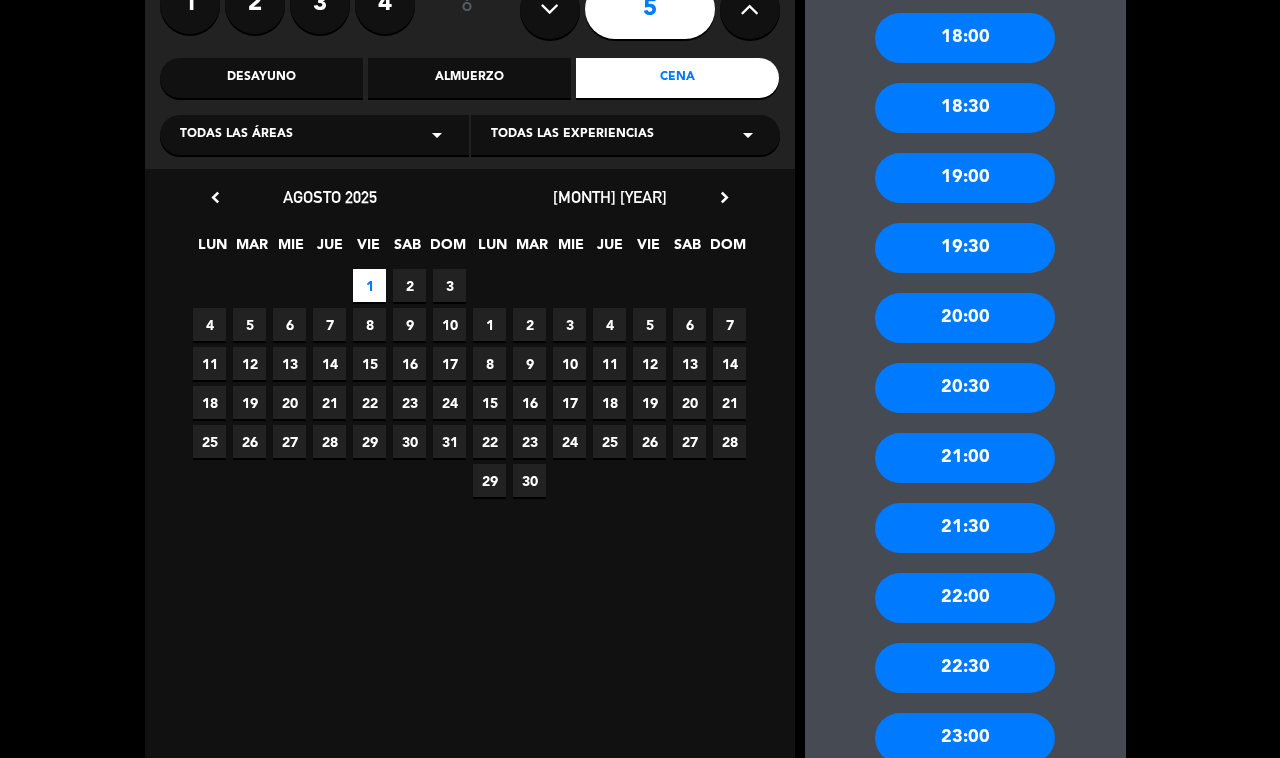 scroll, scrollTop: 213, scrollLeft: 0, axis: vertical 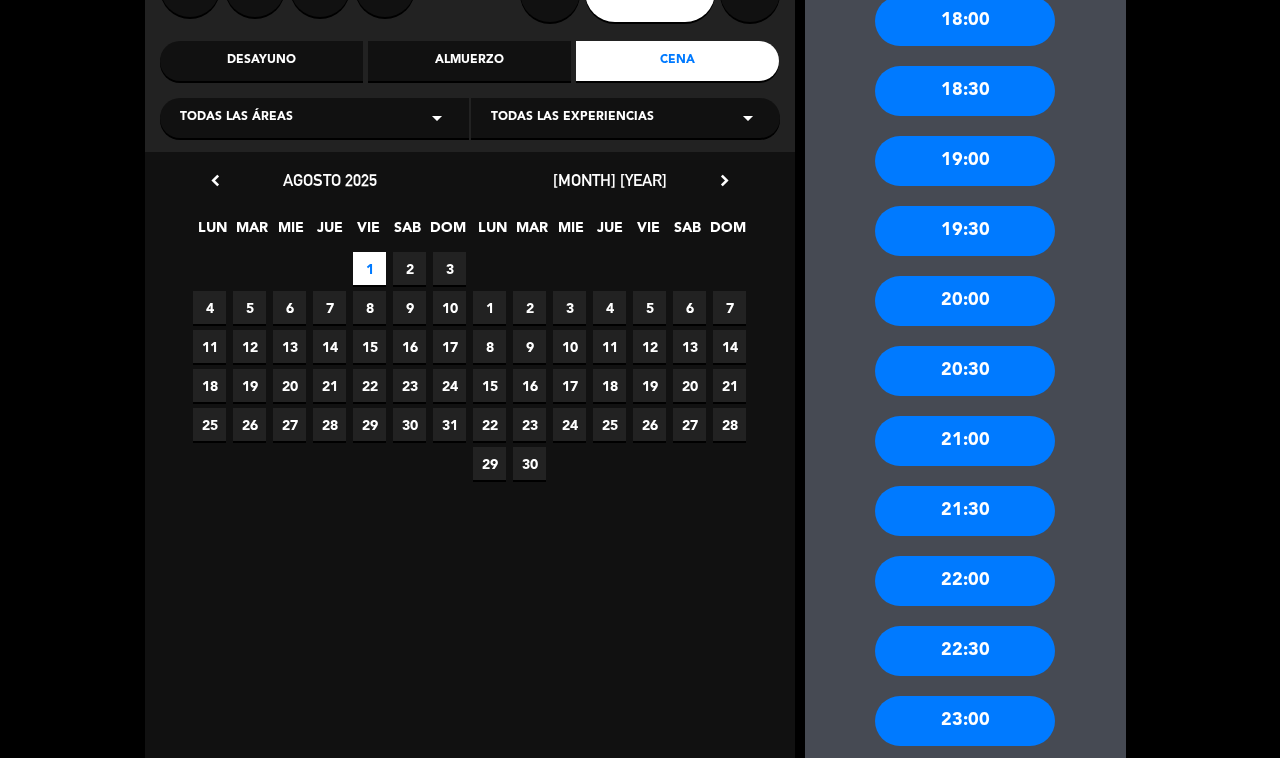 click on "22:00" at bounding box center [965, 581] 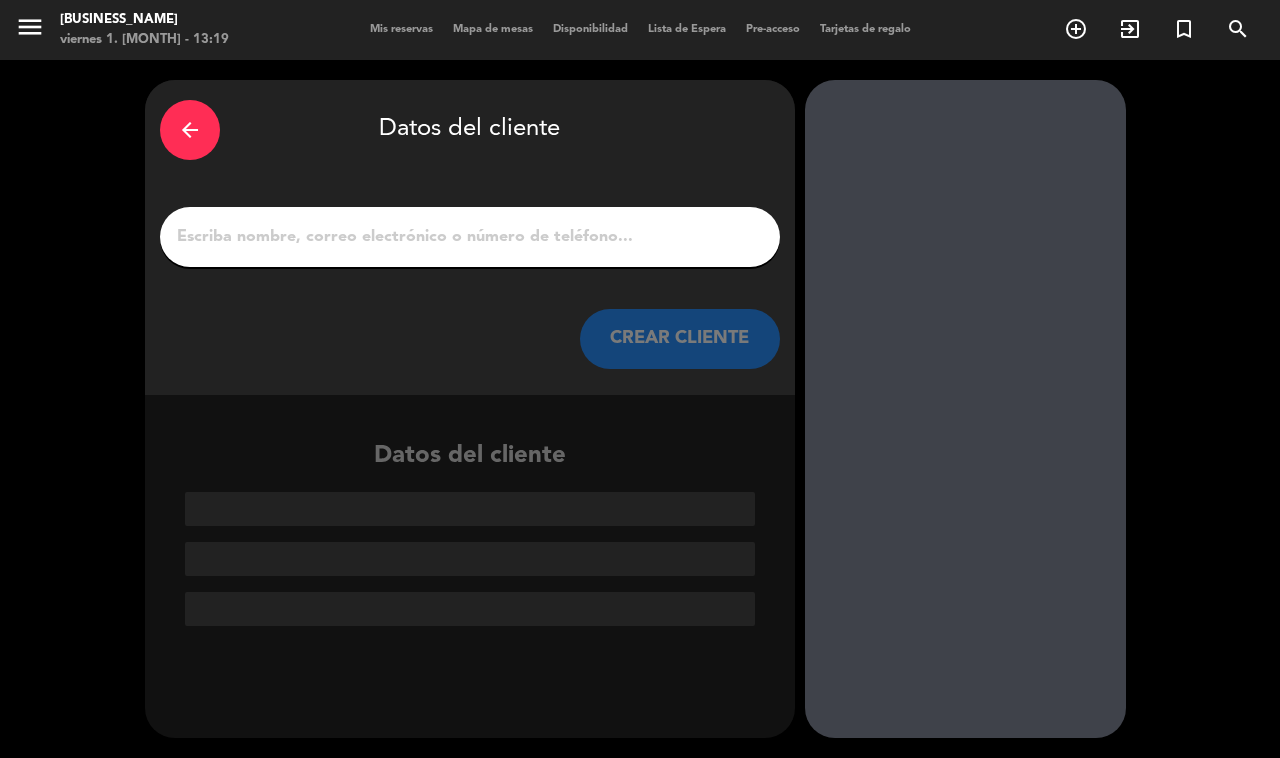 scroll, scrollTop: 0, scrollLeft: 0, axis: both 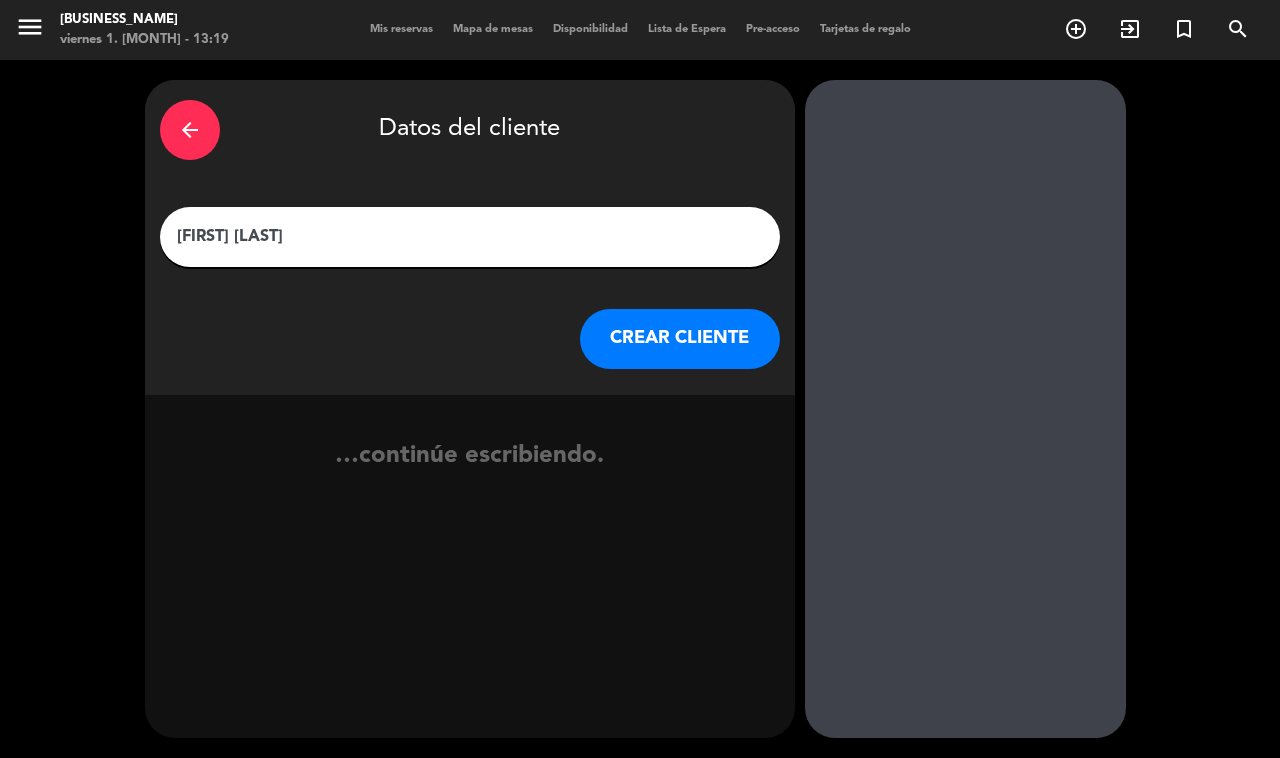 type on "[FIRST] [LAST]" 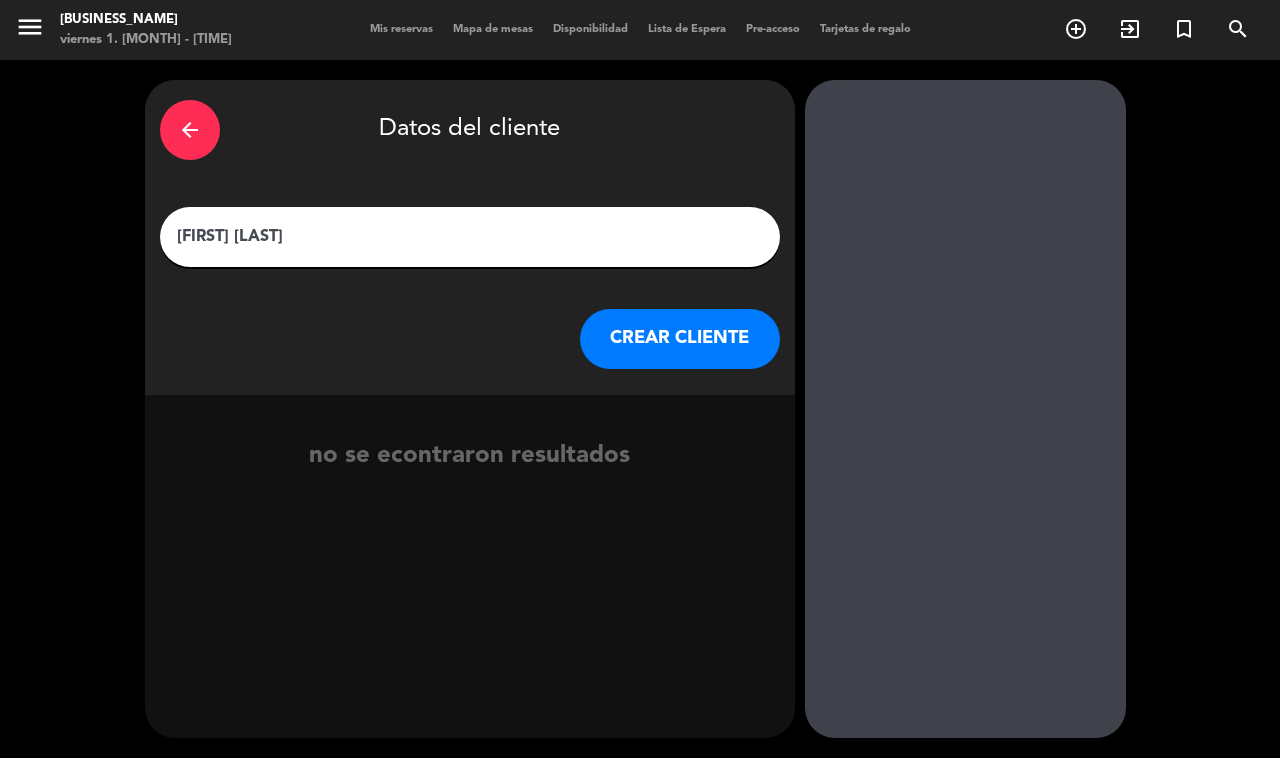 click on "CREAR CLIENTE" at bounding box center [680, 339] 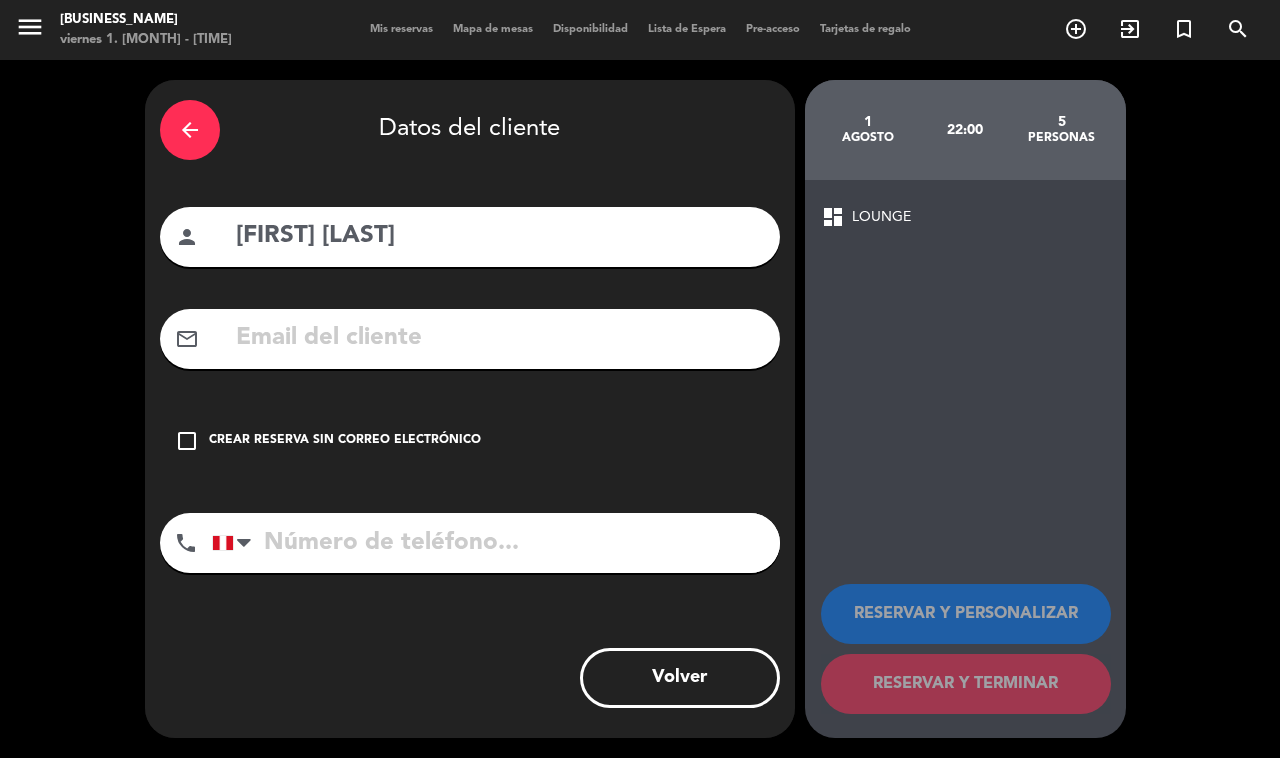 click at bounding box center (496, 543) 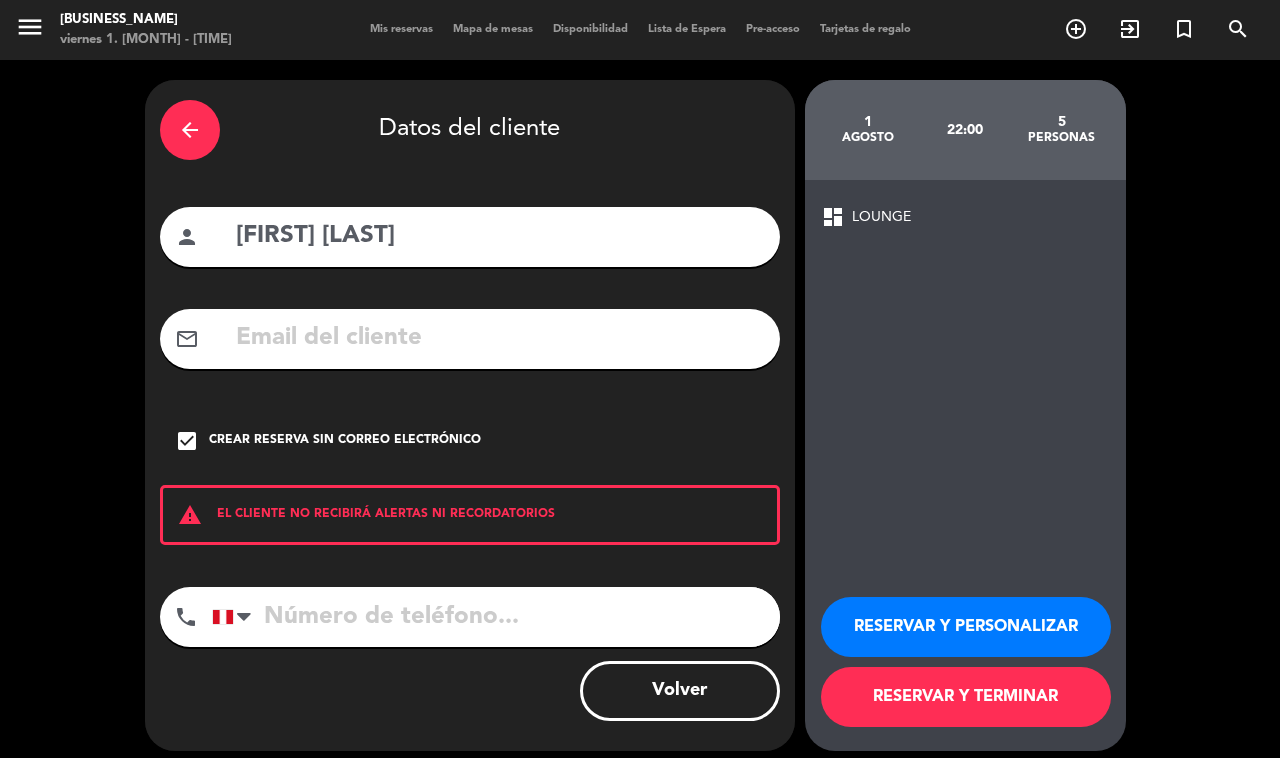 click at bounding box center [496, 617] 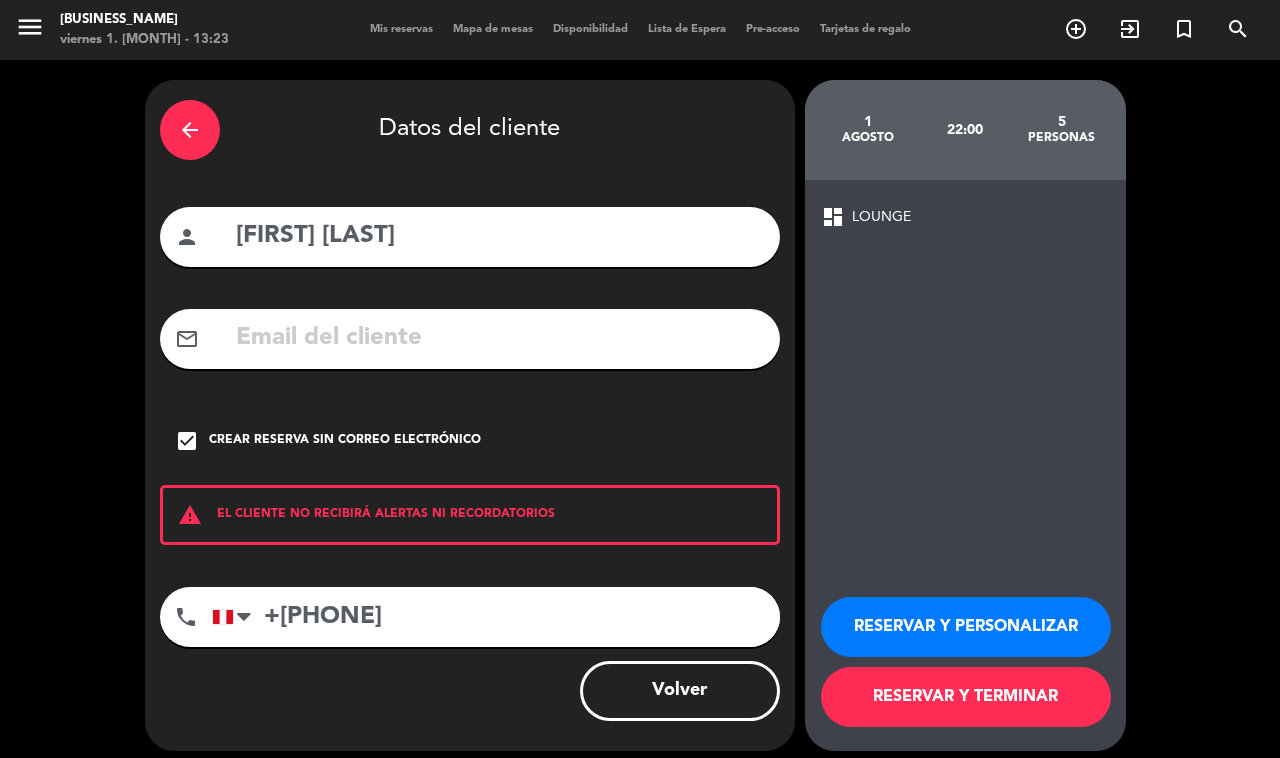 type on "+[PHONE]" 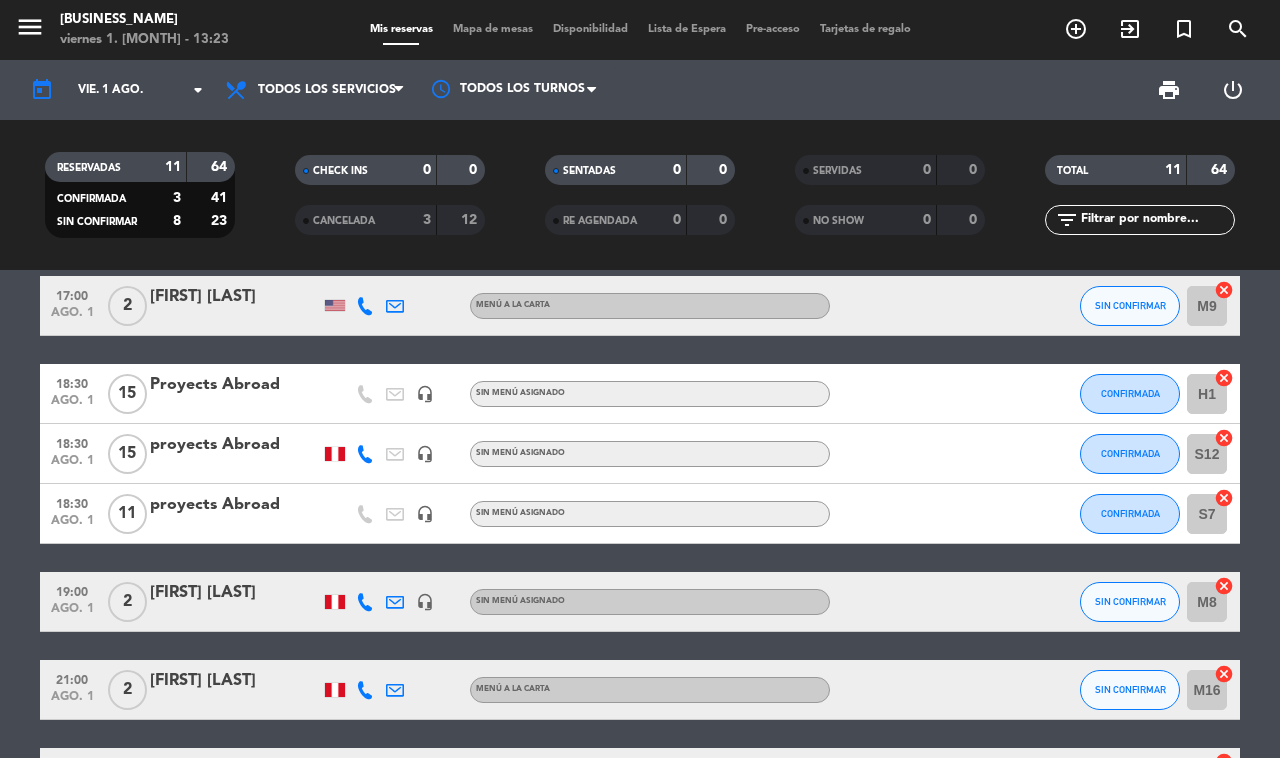 scroll, scrollTop: 521, scrollLeft: 0, axis: vertical 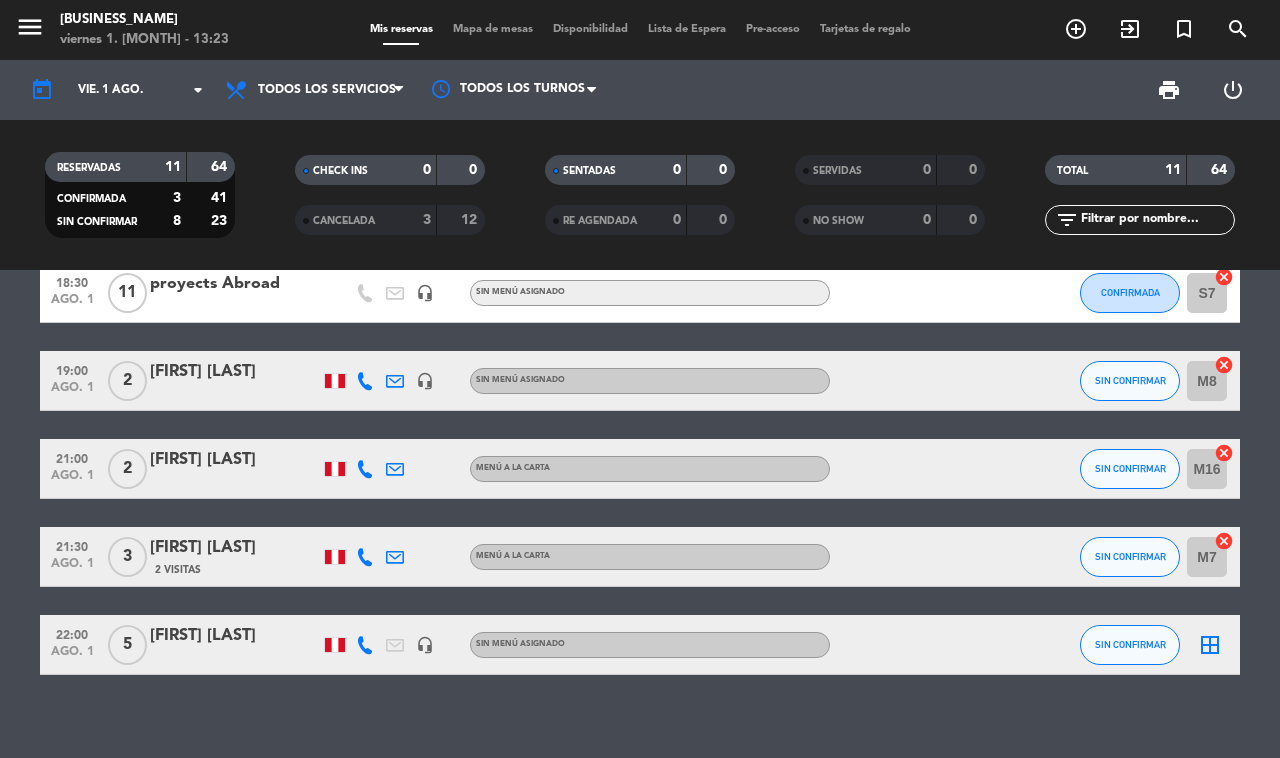 click on "[FIRST] [LAST]" 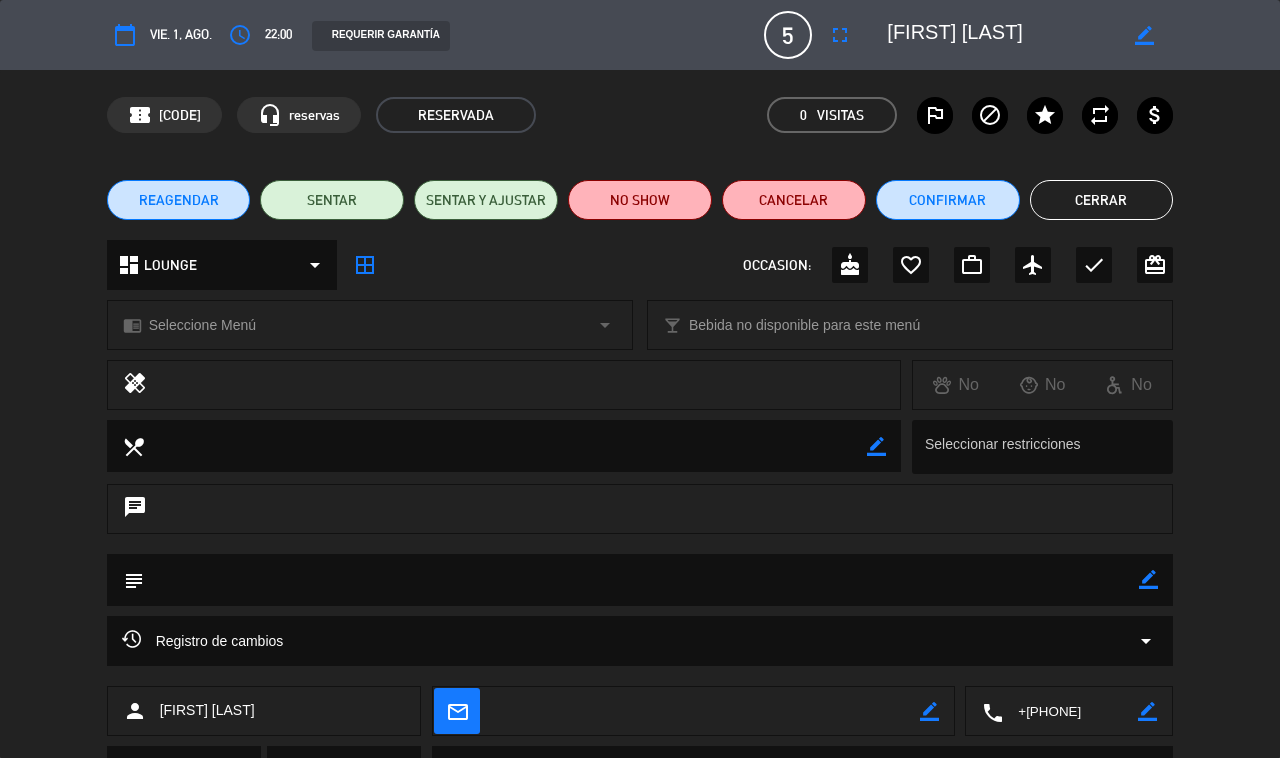 click on "border_color" 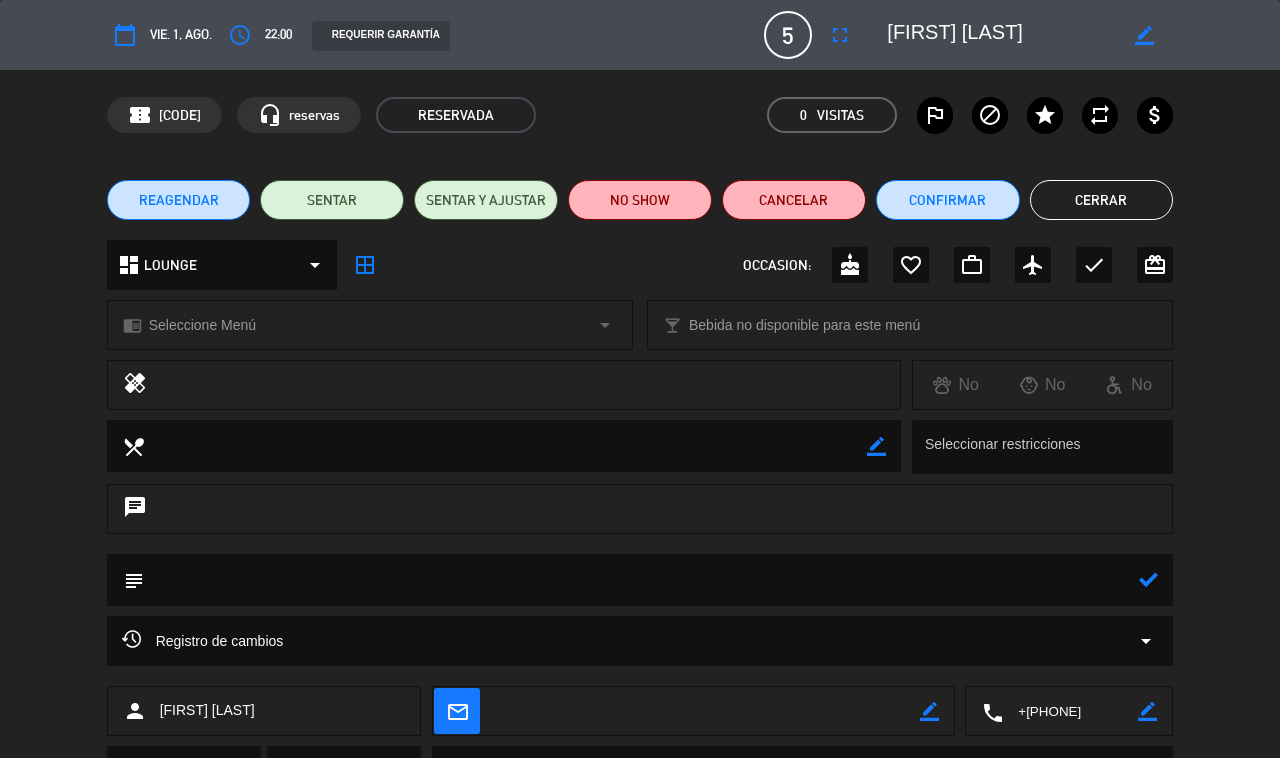 click 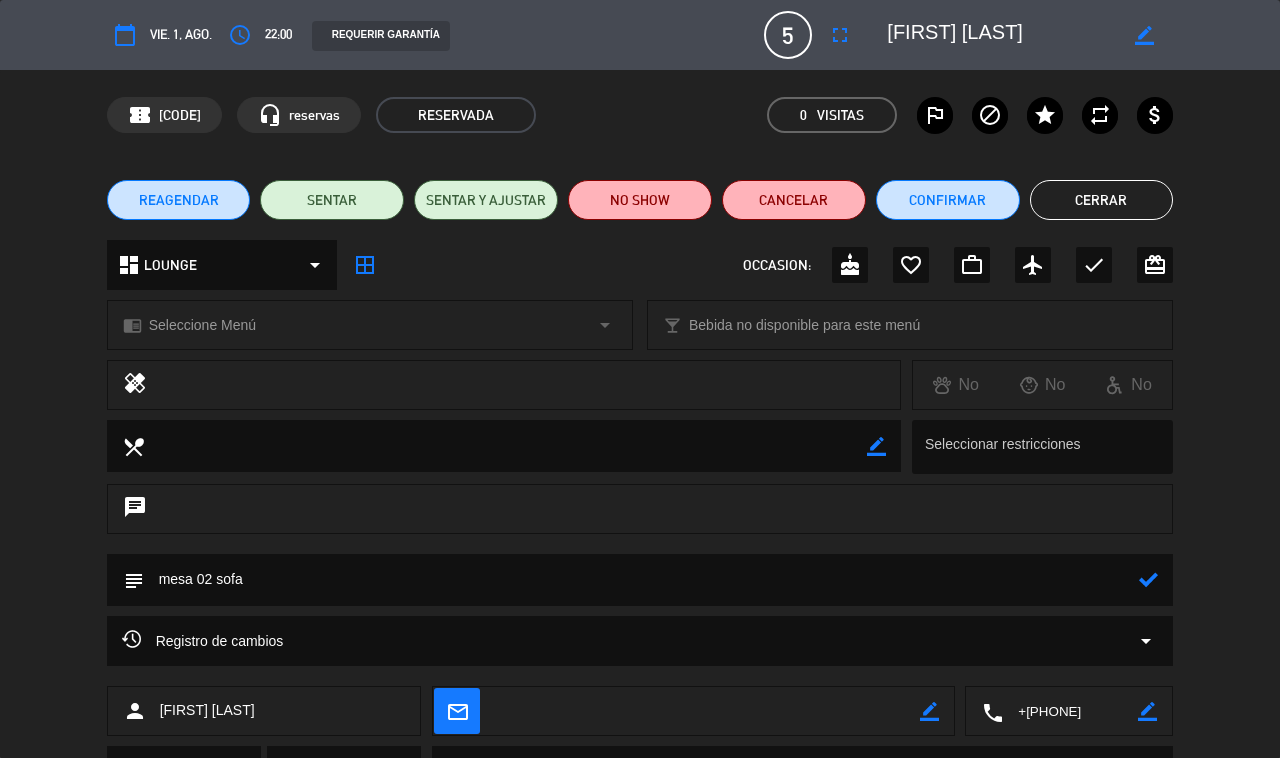type on "mesa 02 sofa" 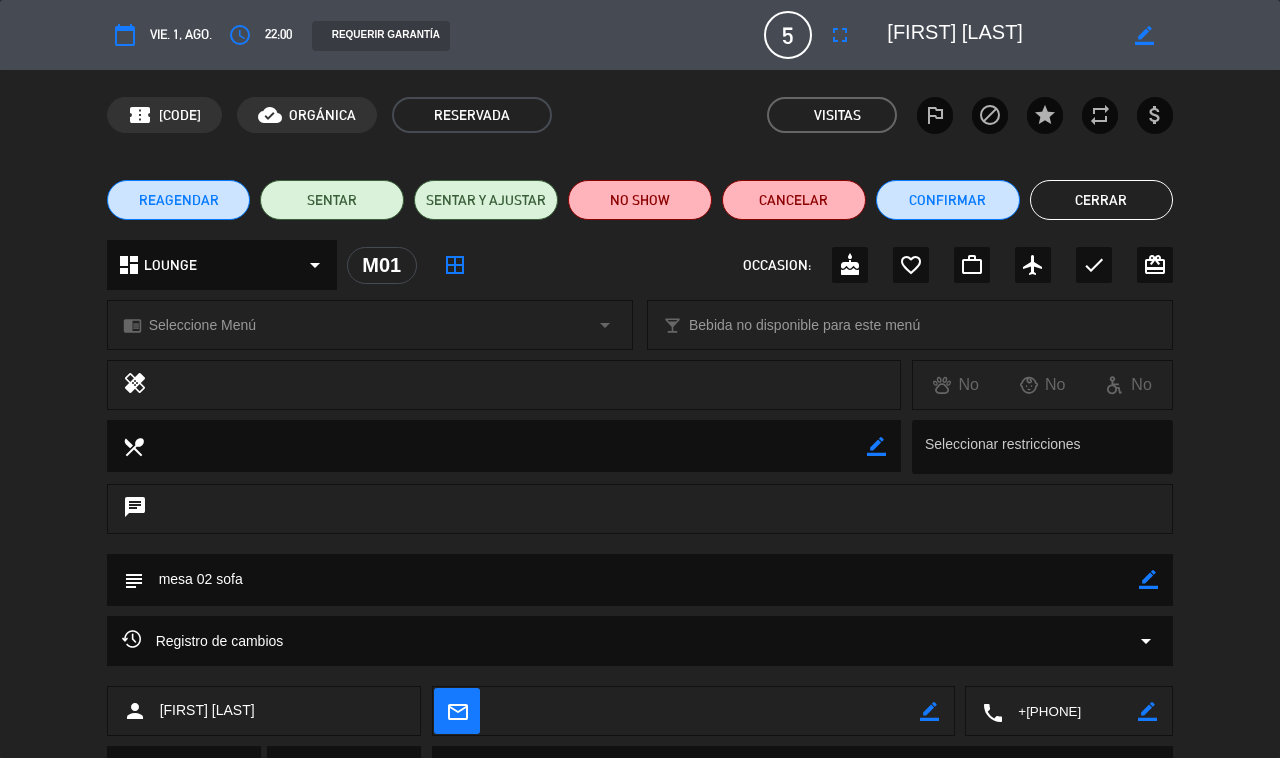 click on "Cerrar" 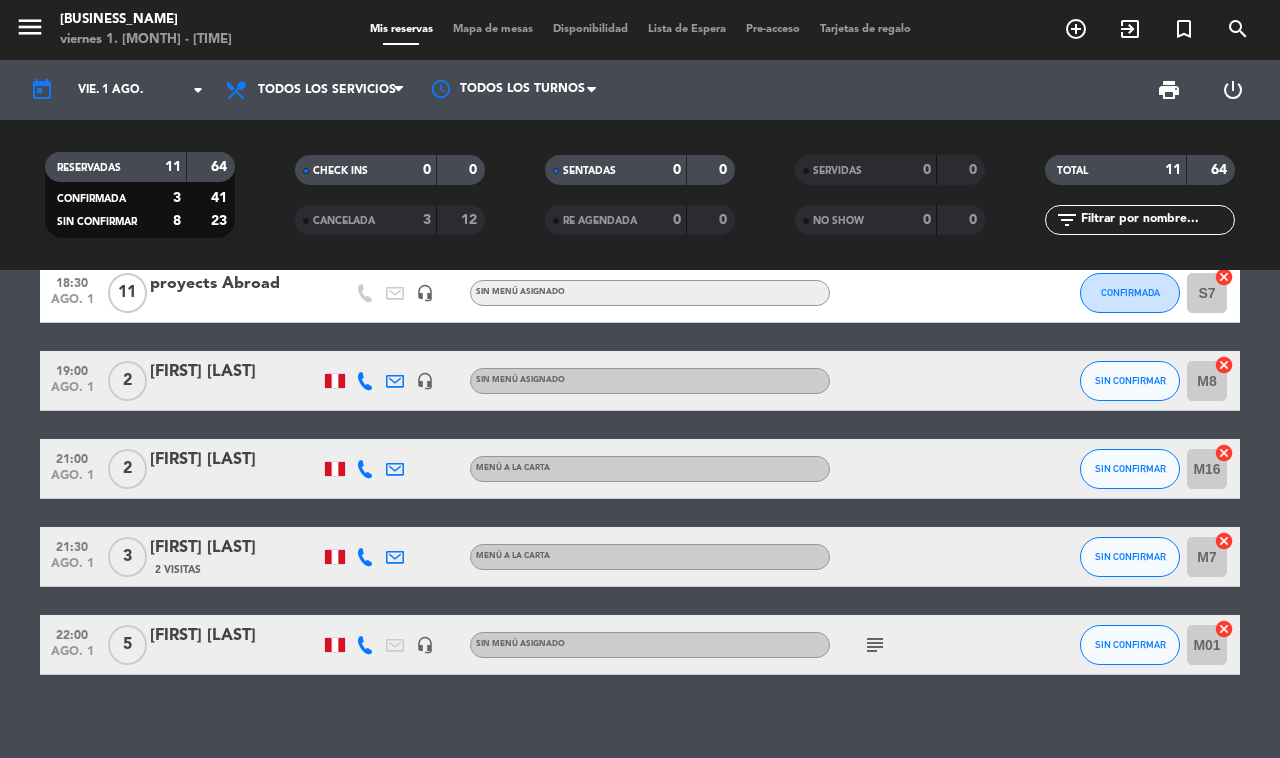 scroll, scrollTop: 0, scrollLeft: 0, axis: both 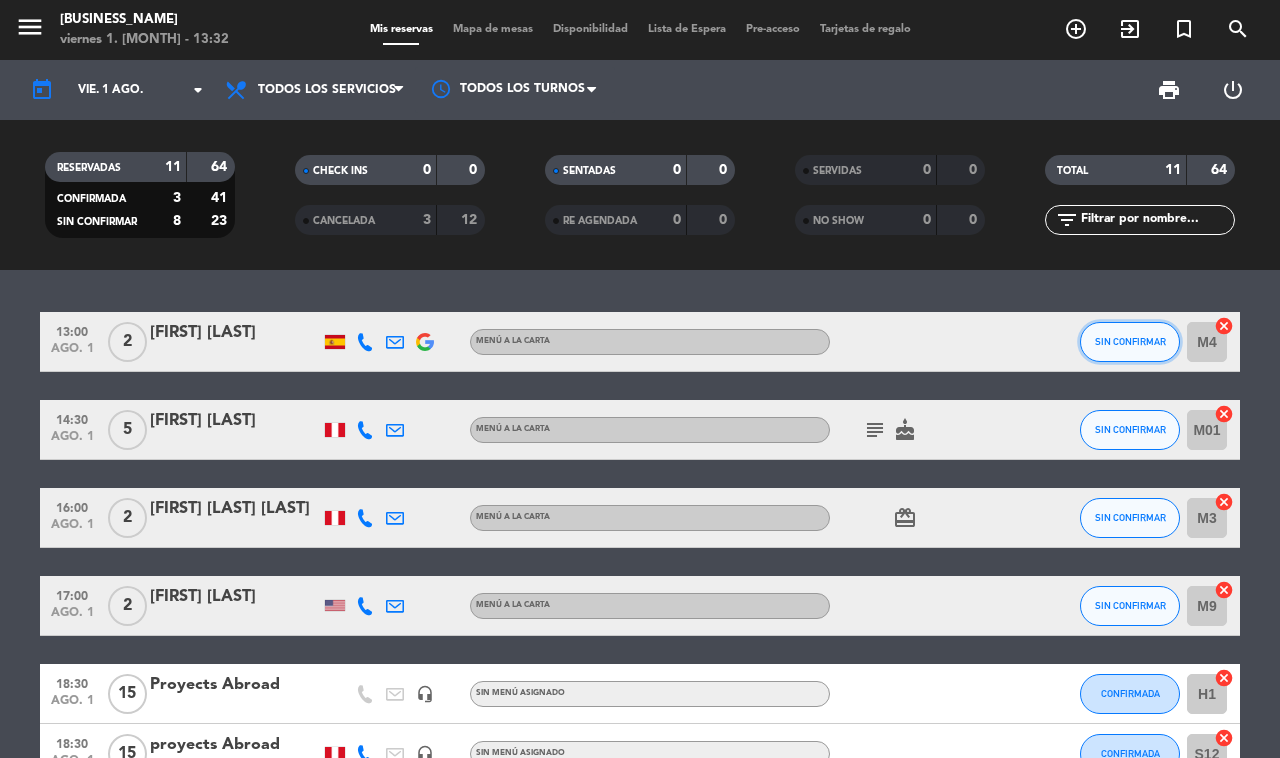 click on "SIN CONFIRMAR" 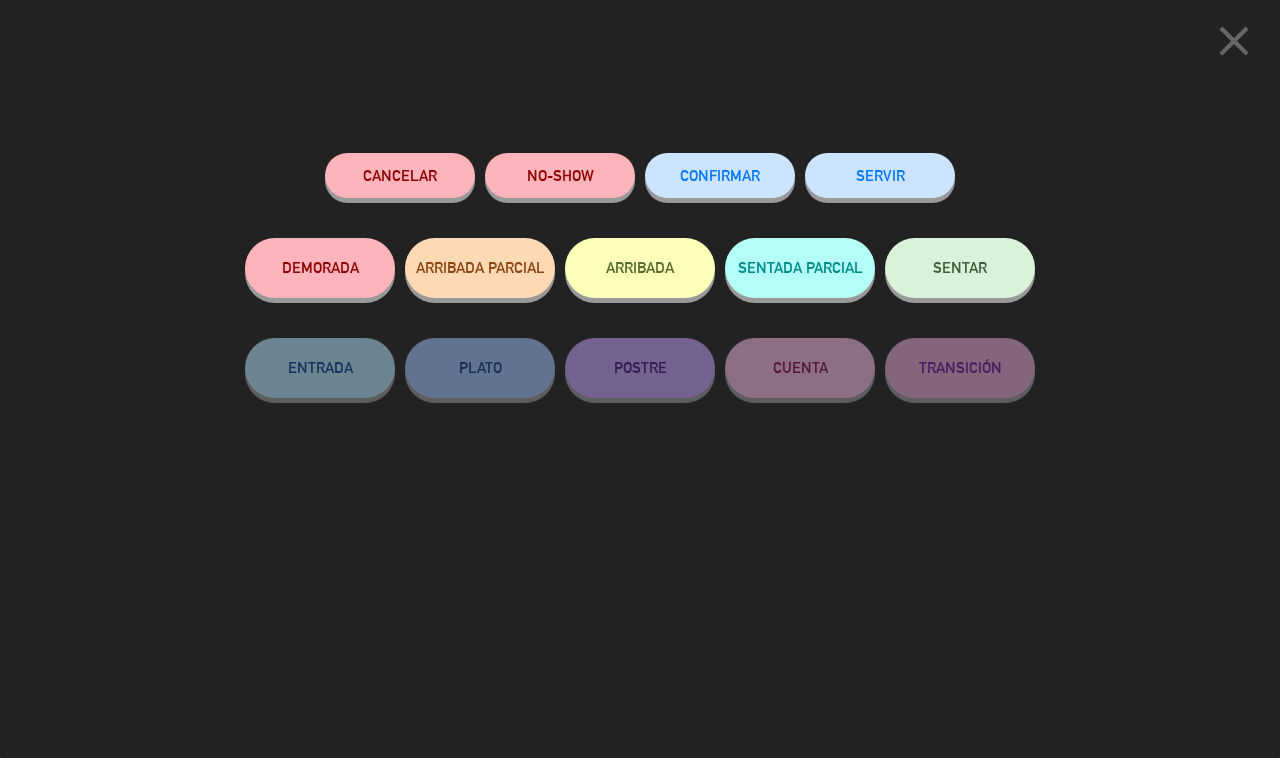 click on "SERVIR" 